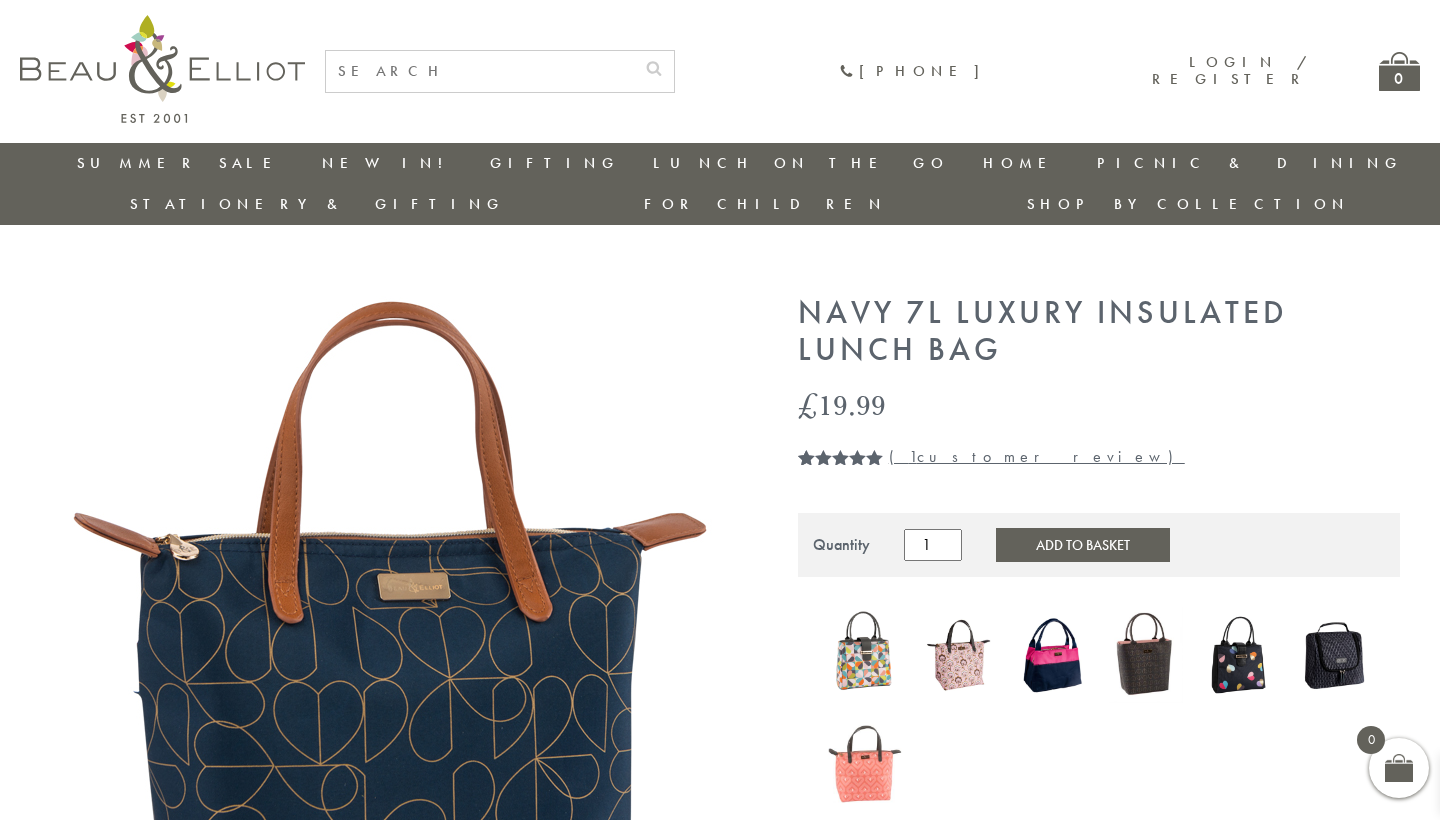 scroll, scrollTop: 0, scrollLeft: 0, axis: both 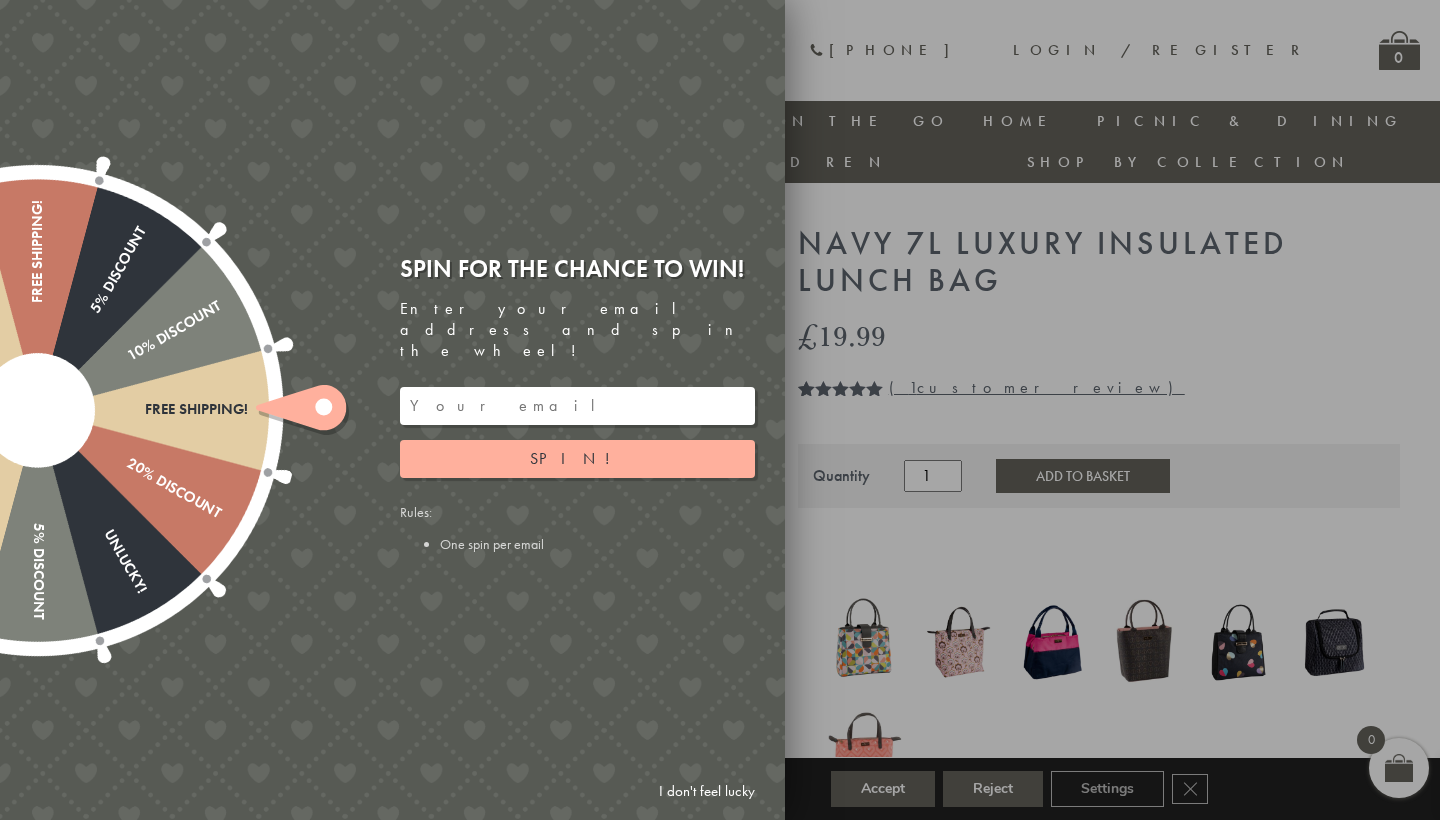 click at bounding box center [577, 406] 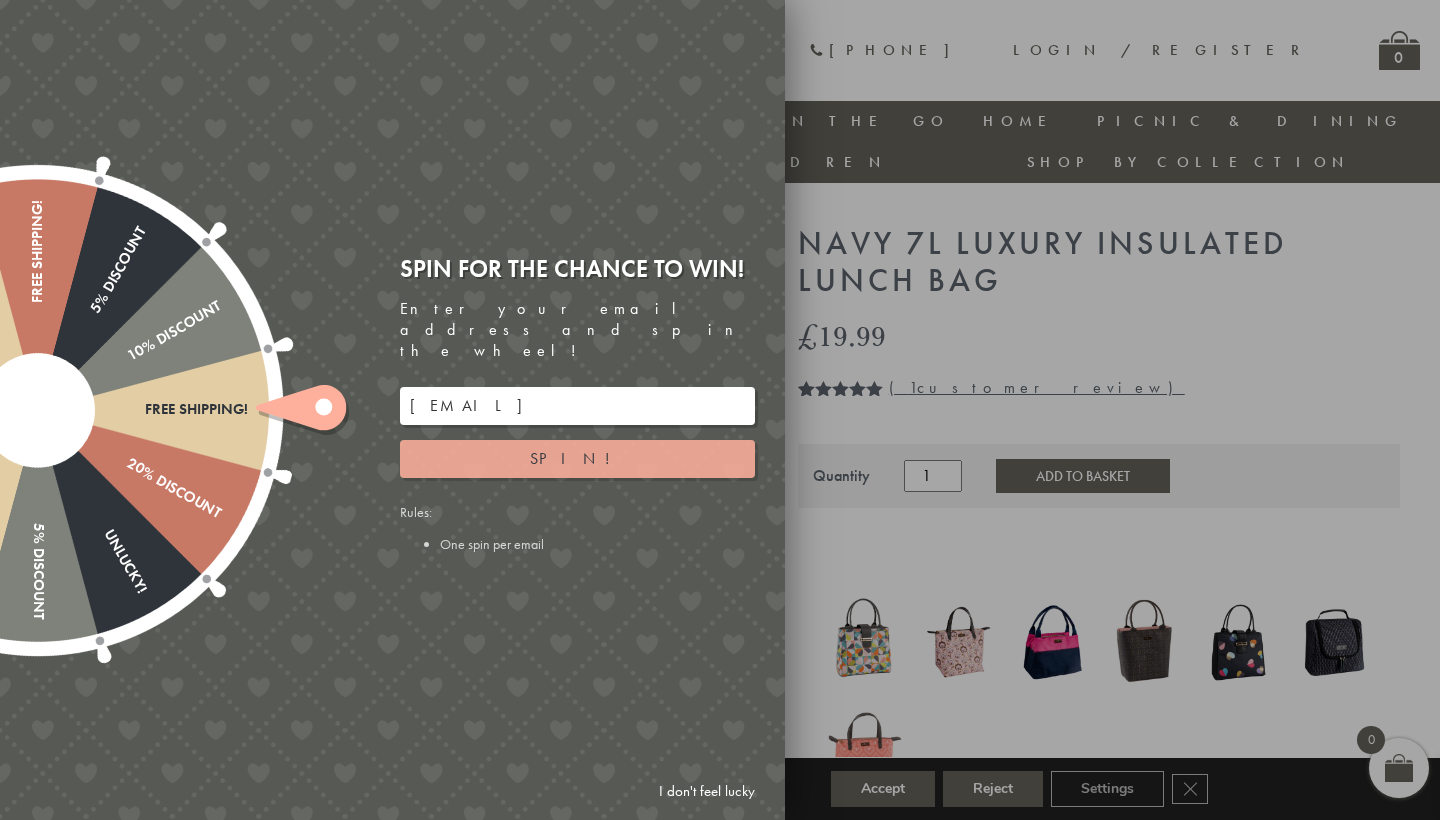 click on "Spin!" at bounding box center (577, 458) 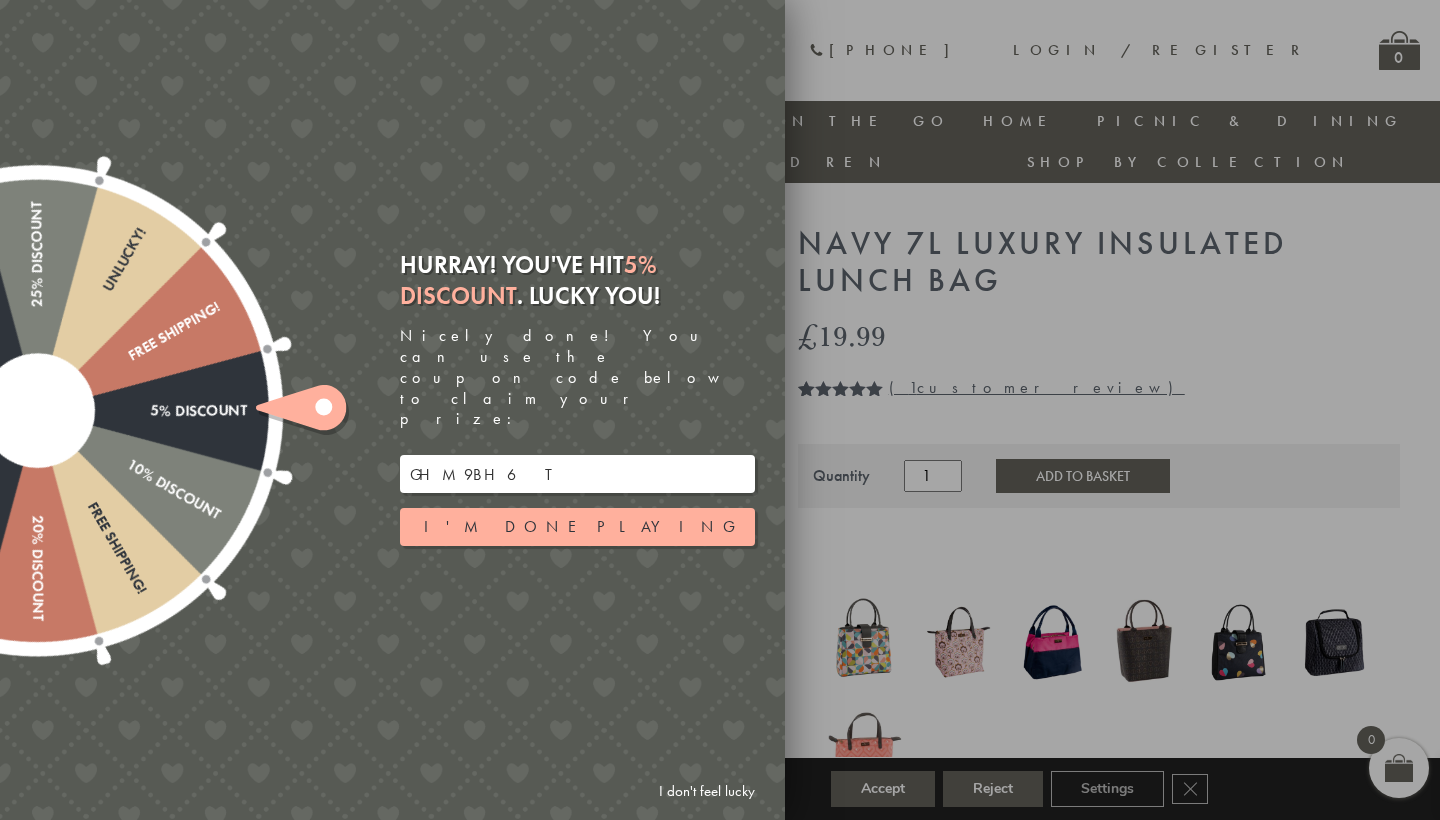 drag, startPoint x: 548, startPoint y: 450, endPoint x: 471, endPoint y: 440, distance: 77.64664 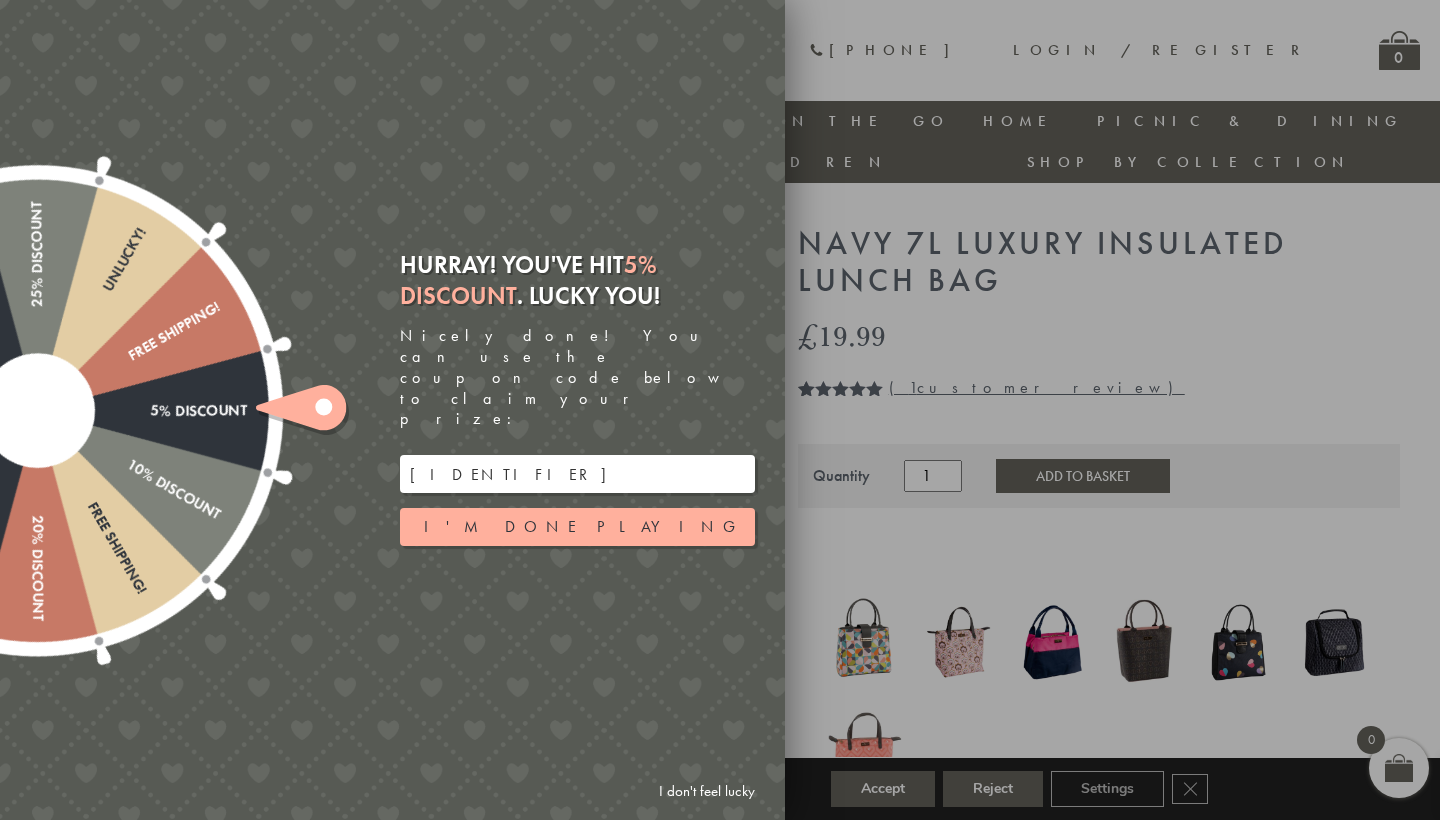 click on "G6THM9BH" at bounding box center (577, 474) 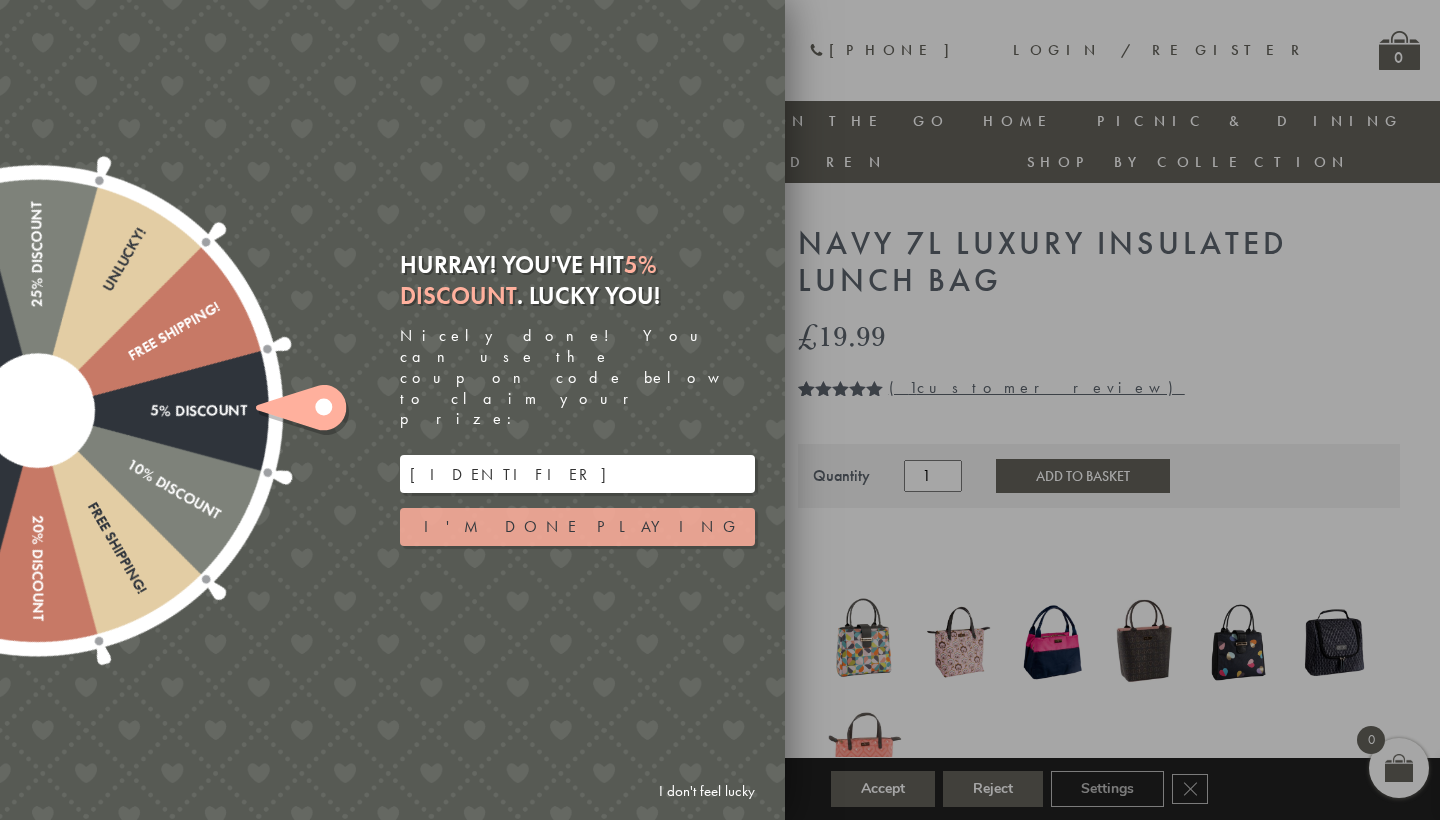 type on "G6THM9BH" 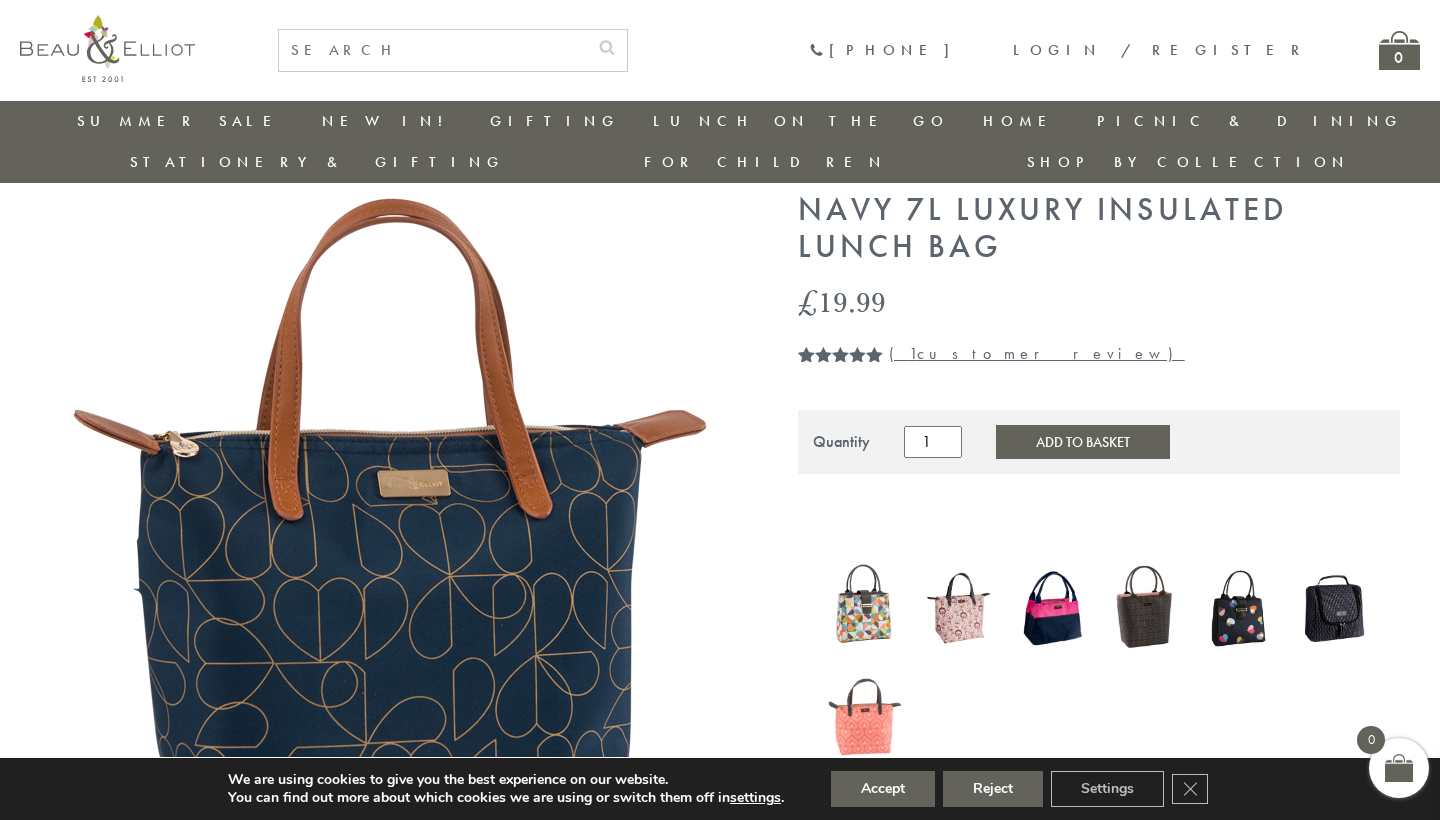 scroll, scrollTop: 167, scrollLeft: 0, axis: vertical 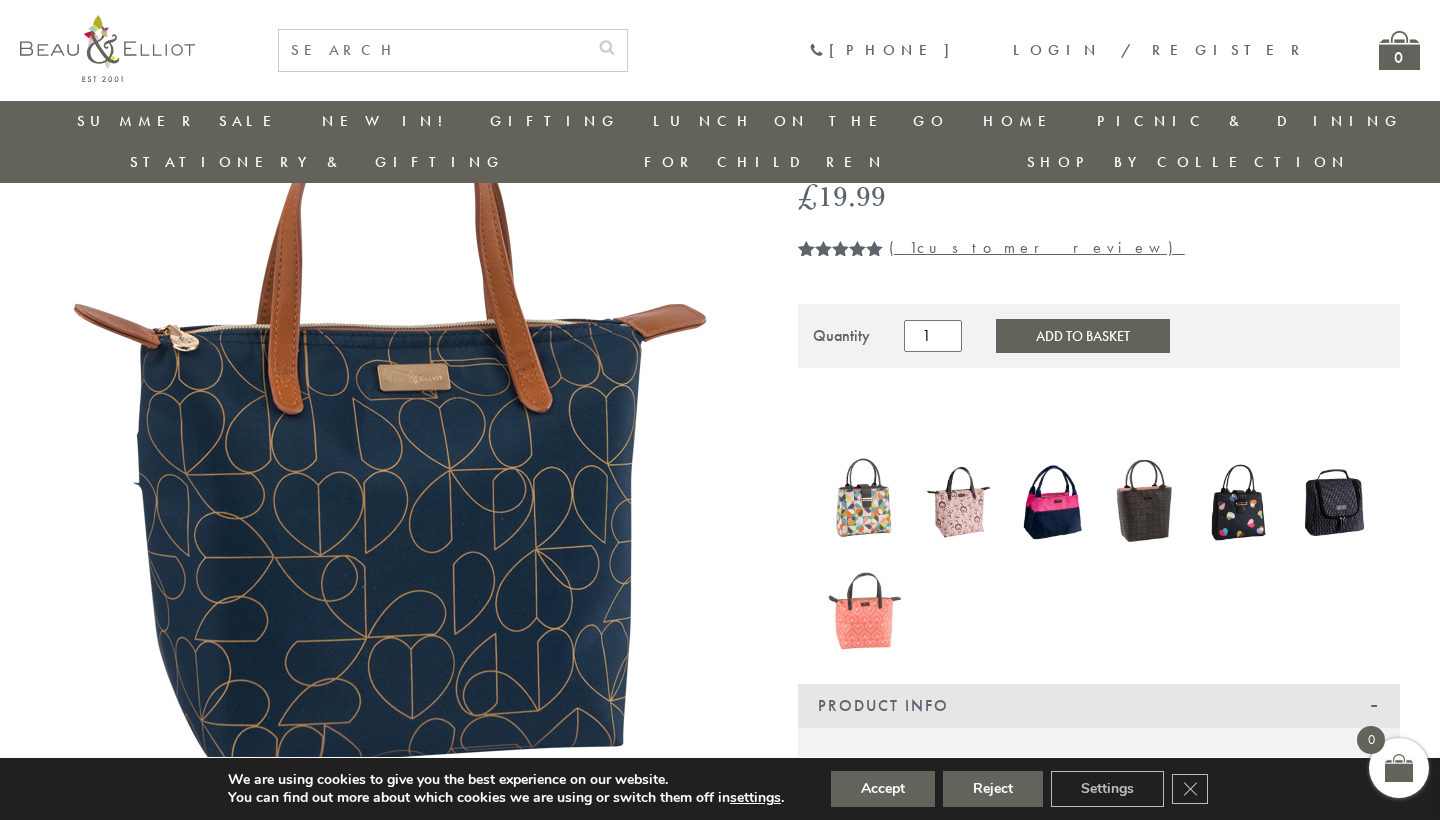 click at bounding box center (865, 502) 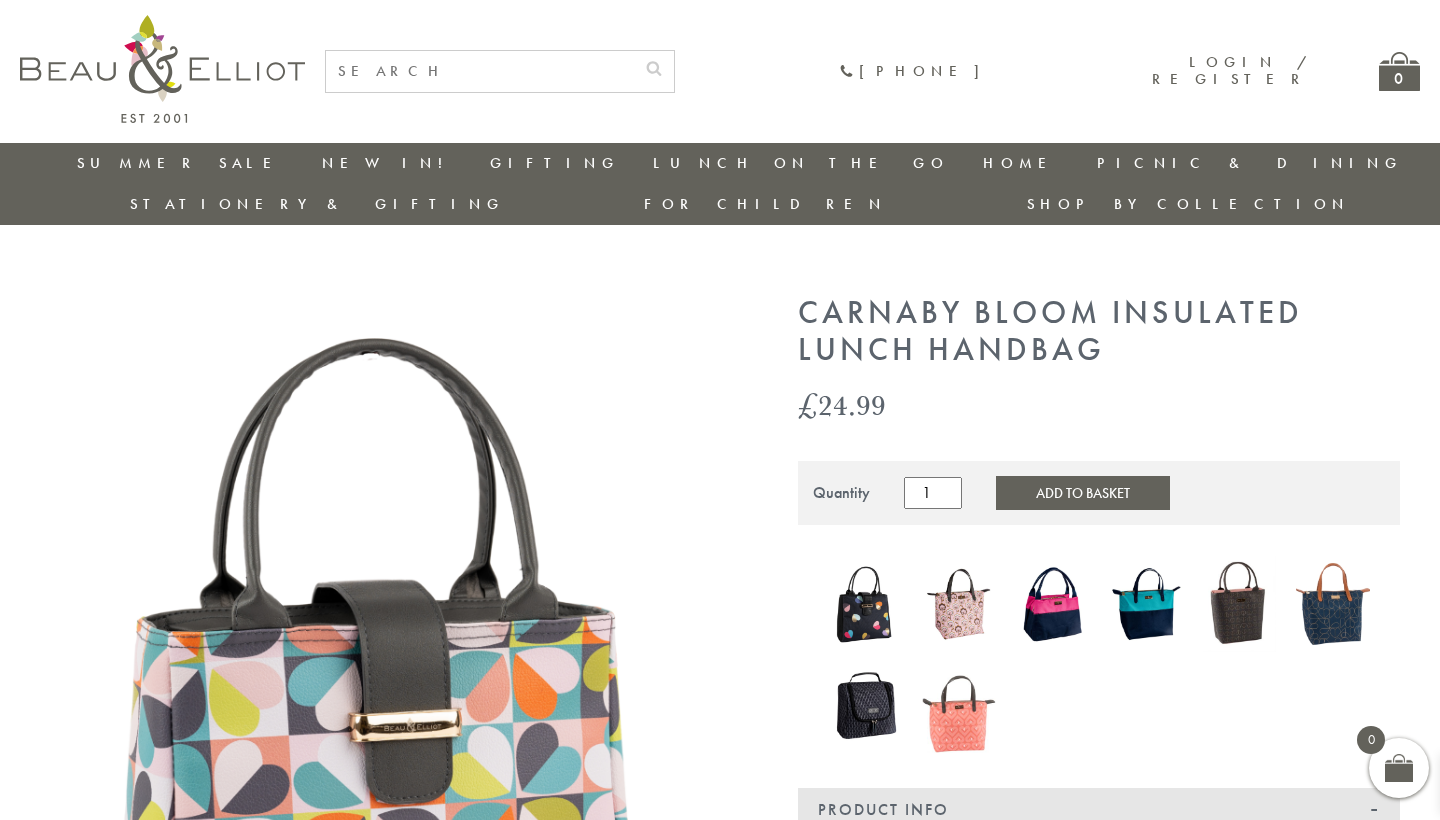 scroll, scrollTop: 0, scrollLeft: 0, axis: both 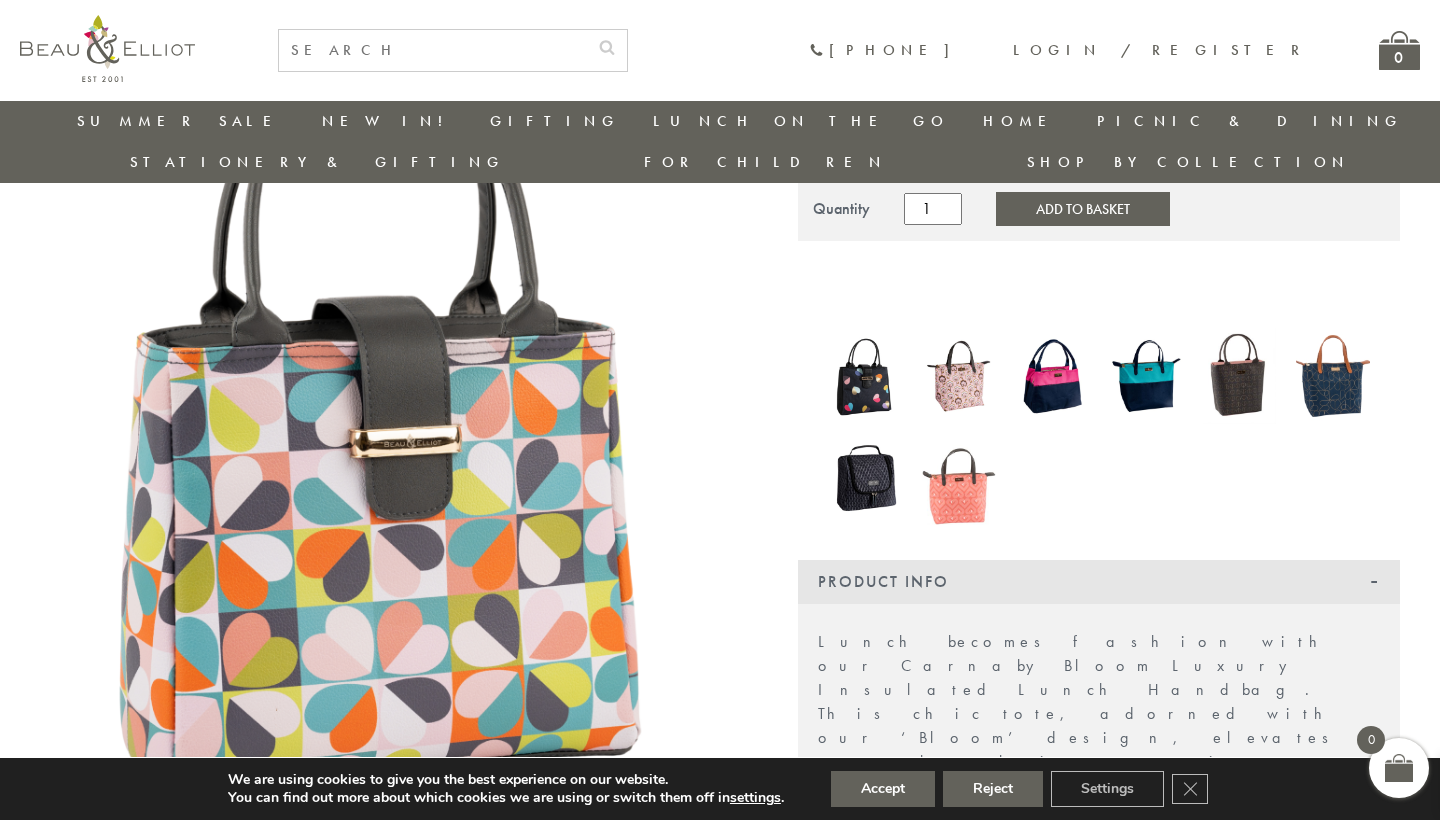 click at bounding box center [865, 478] 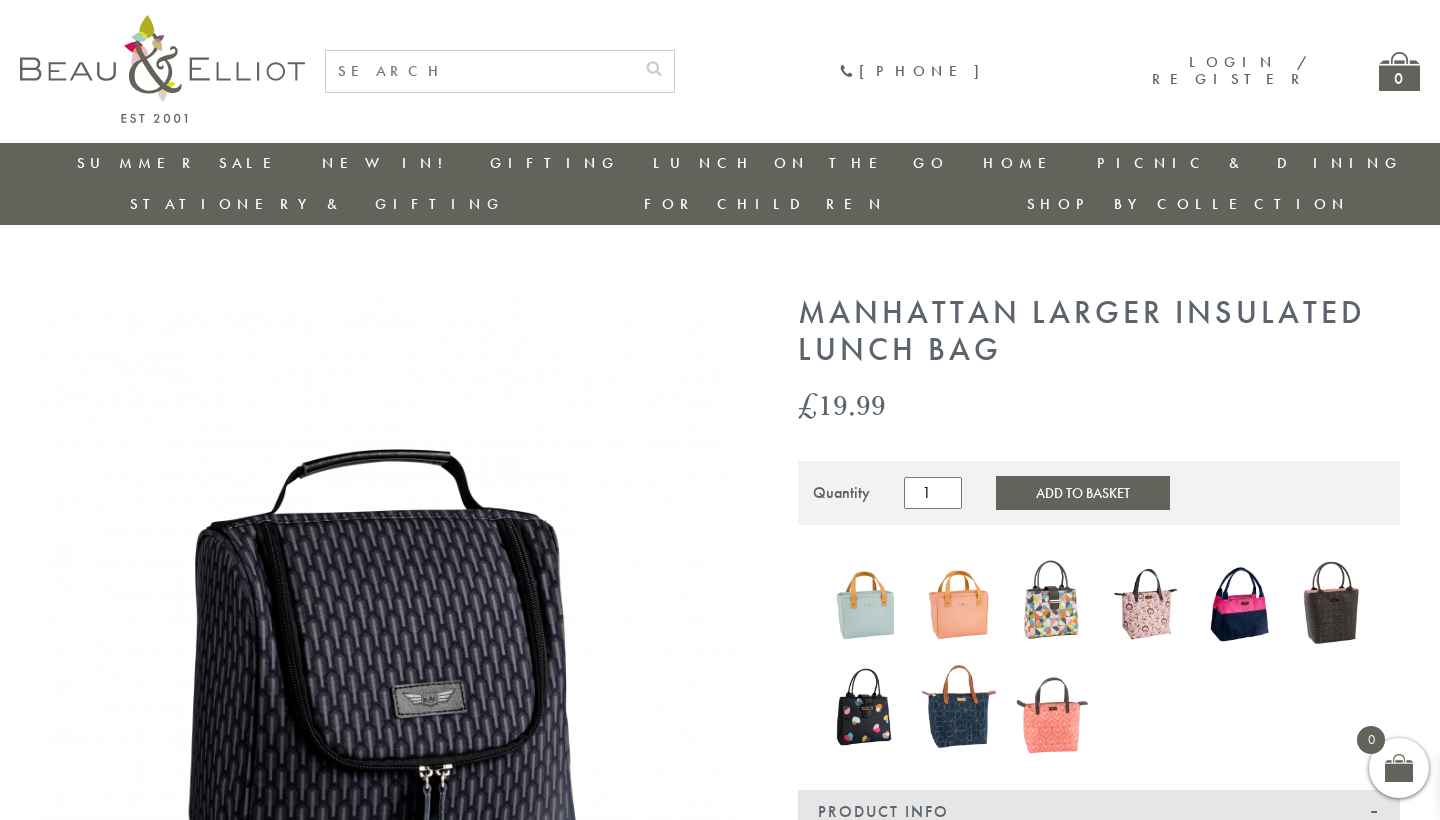 scroll, scrollTop: 0, scrollLeft: 0, axis: both 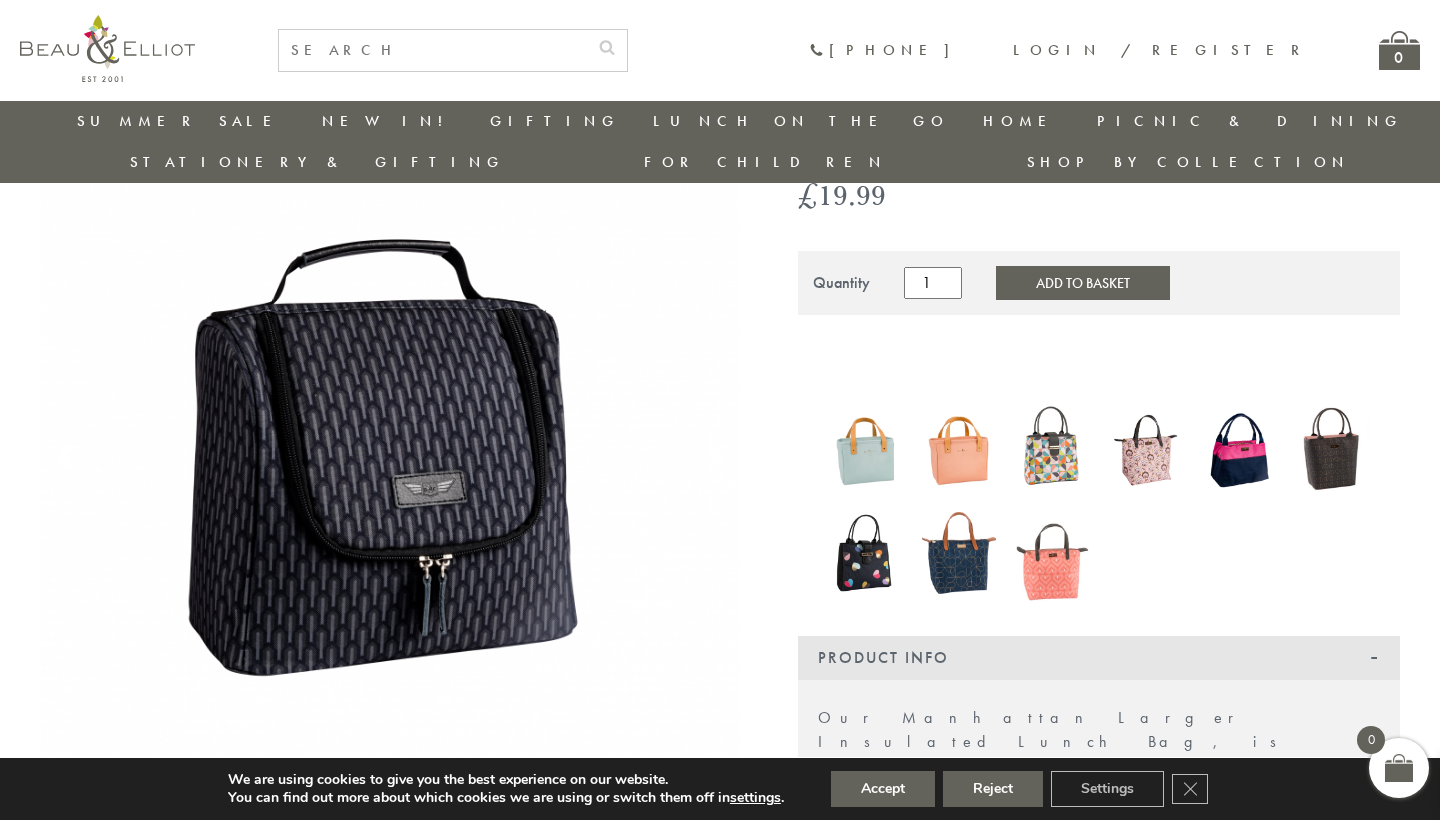 click at bounding box center [959, 553] 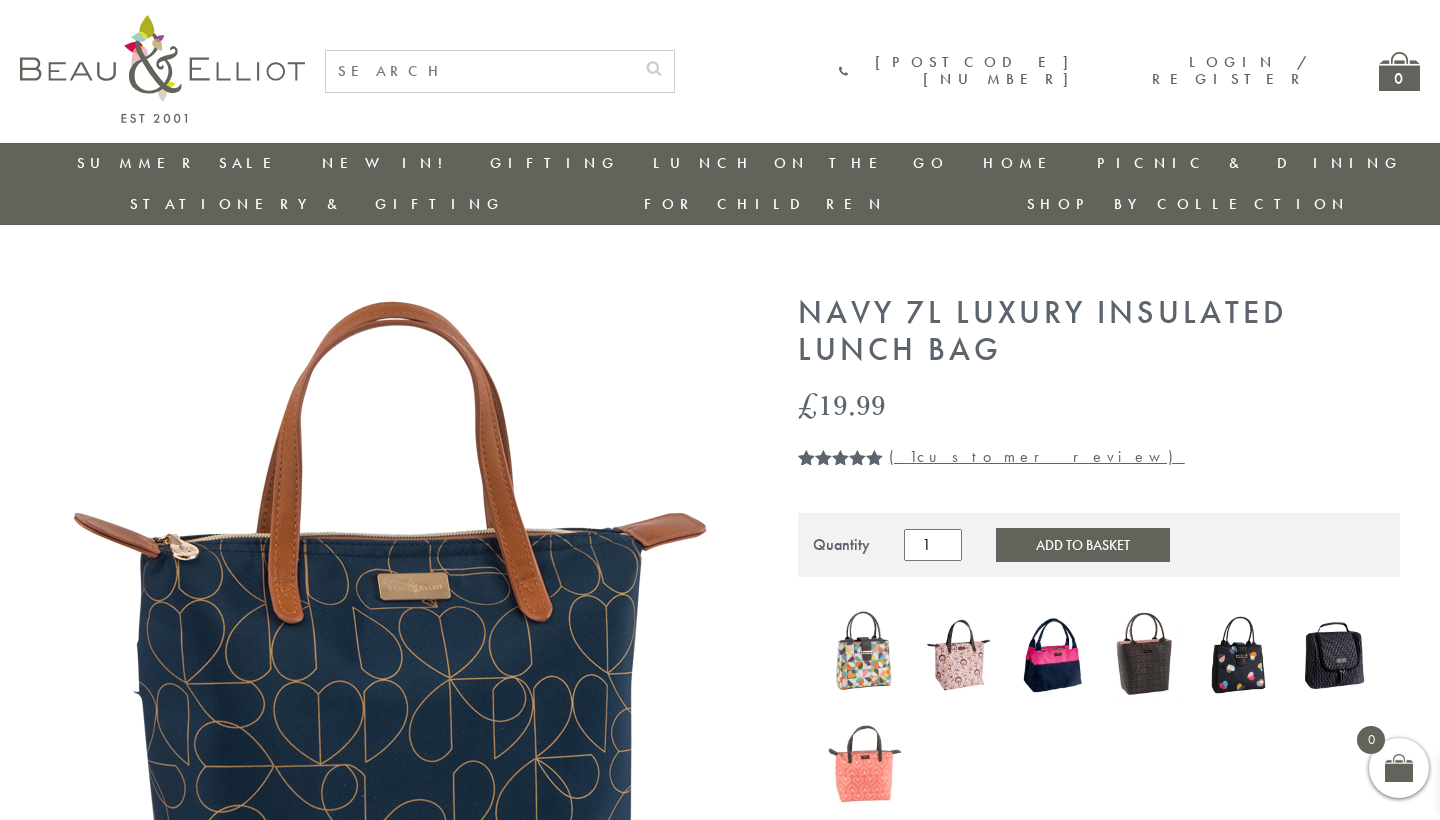 scroll, scrollTop: 0, scrollLeft: 0, axis: both 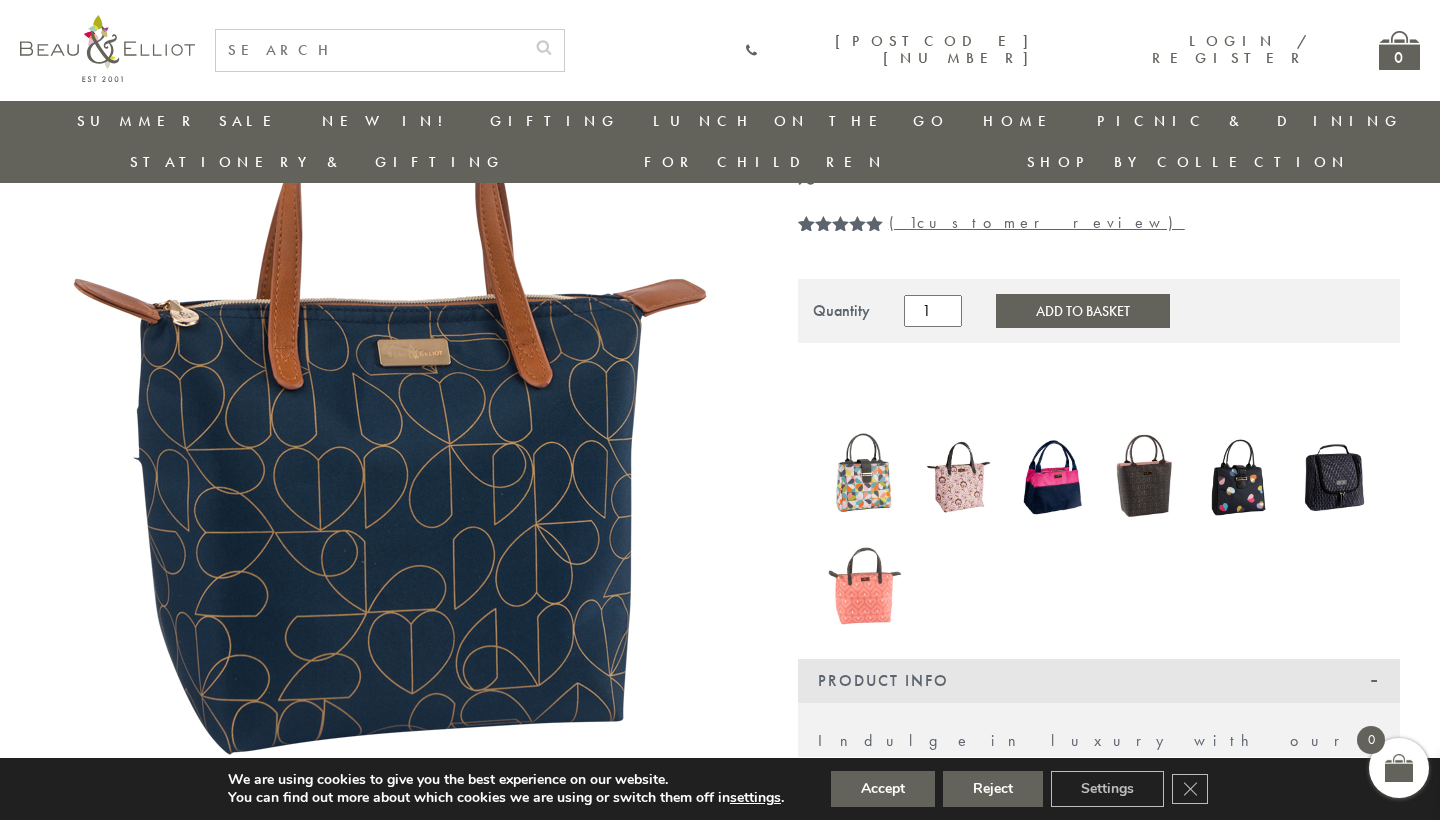 click at bounding box center (1053, 477) 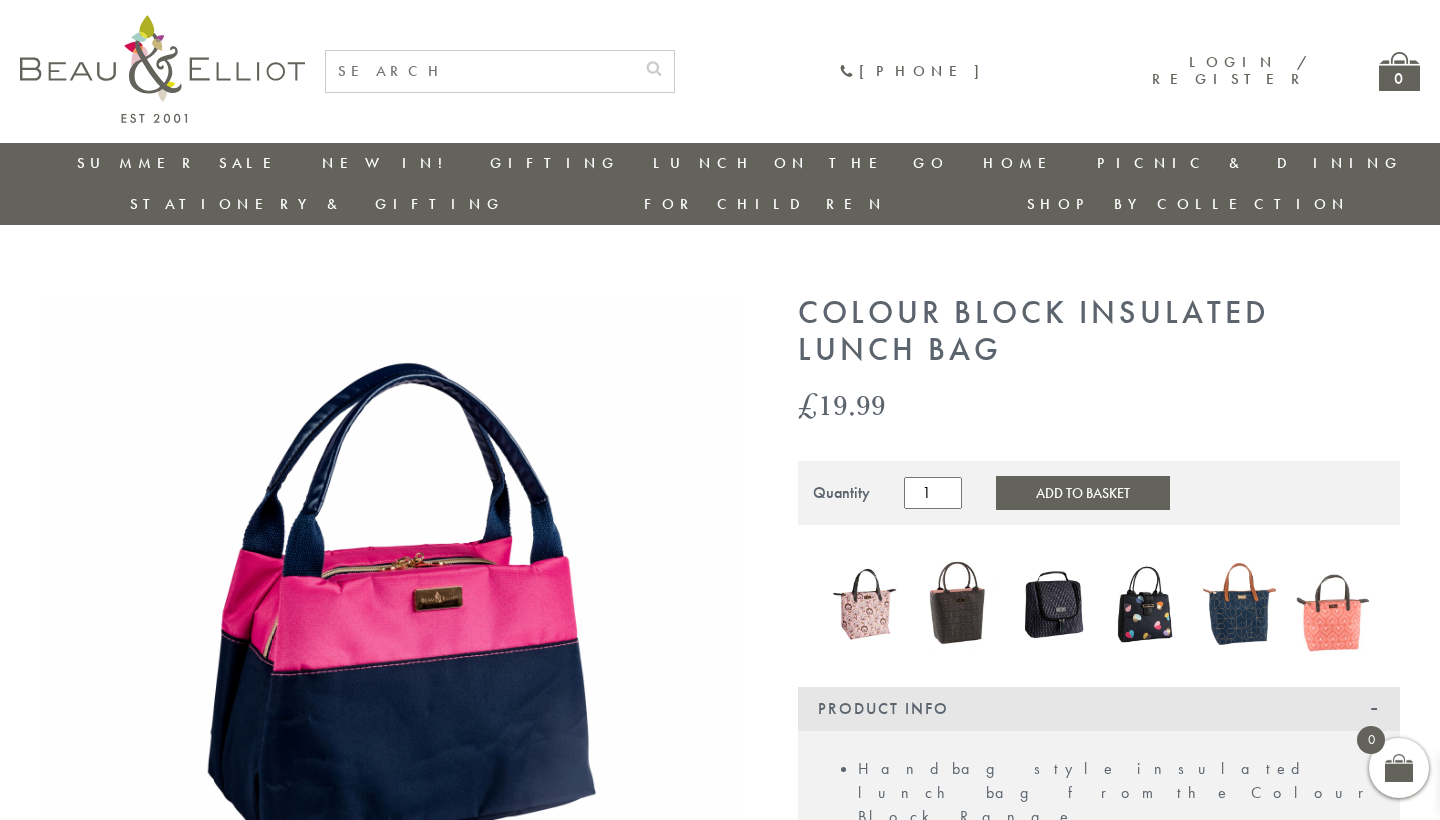 scroll, scrollTop: 0, scrollLeft: 0, axis: both 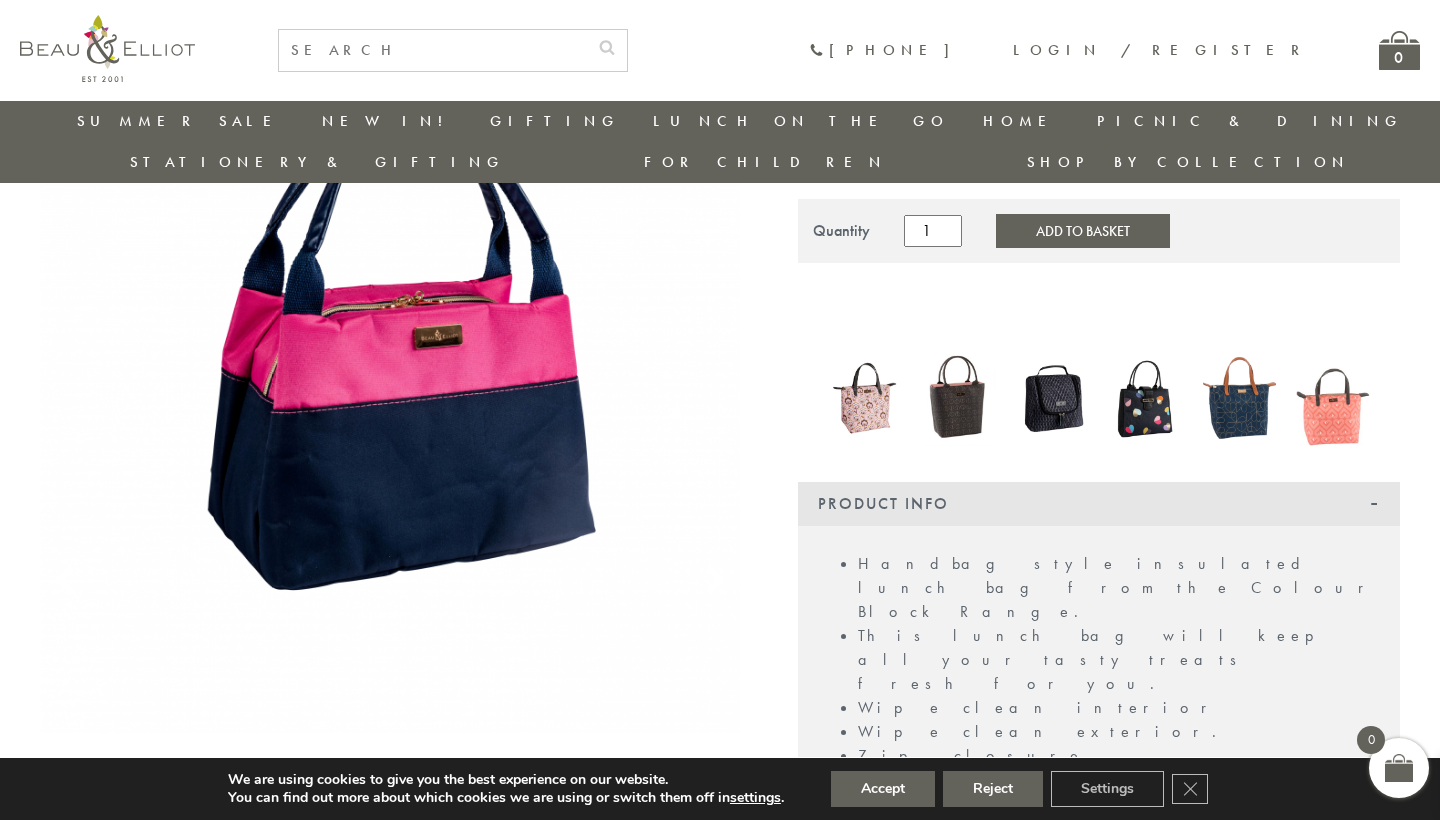 click at bounding box center (1240, 398) 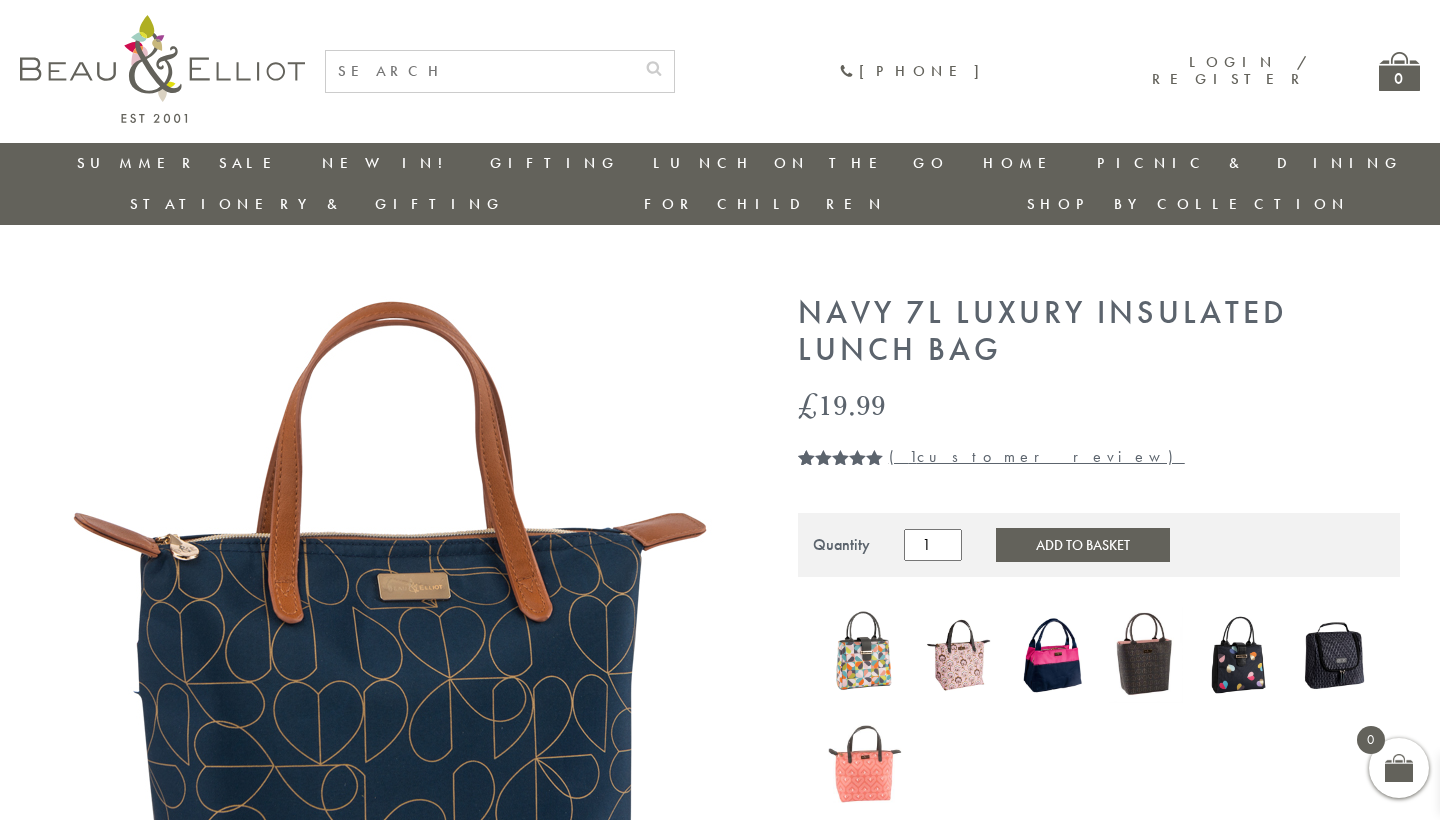 scroll, scrollTop: 0, scrollLeft: 0, axis: both 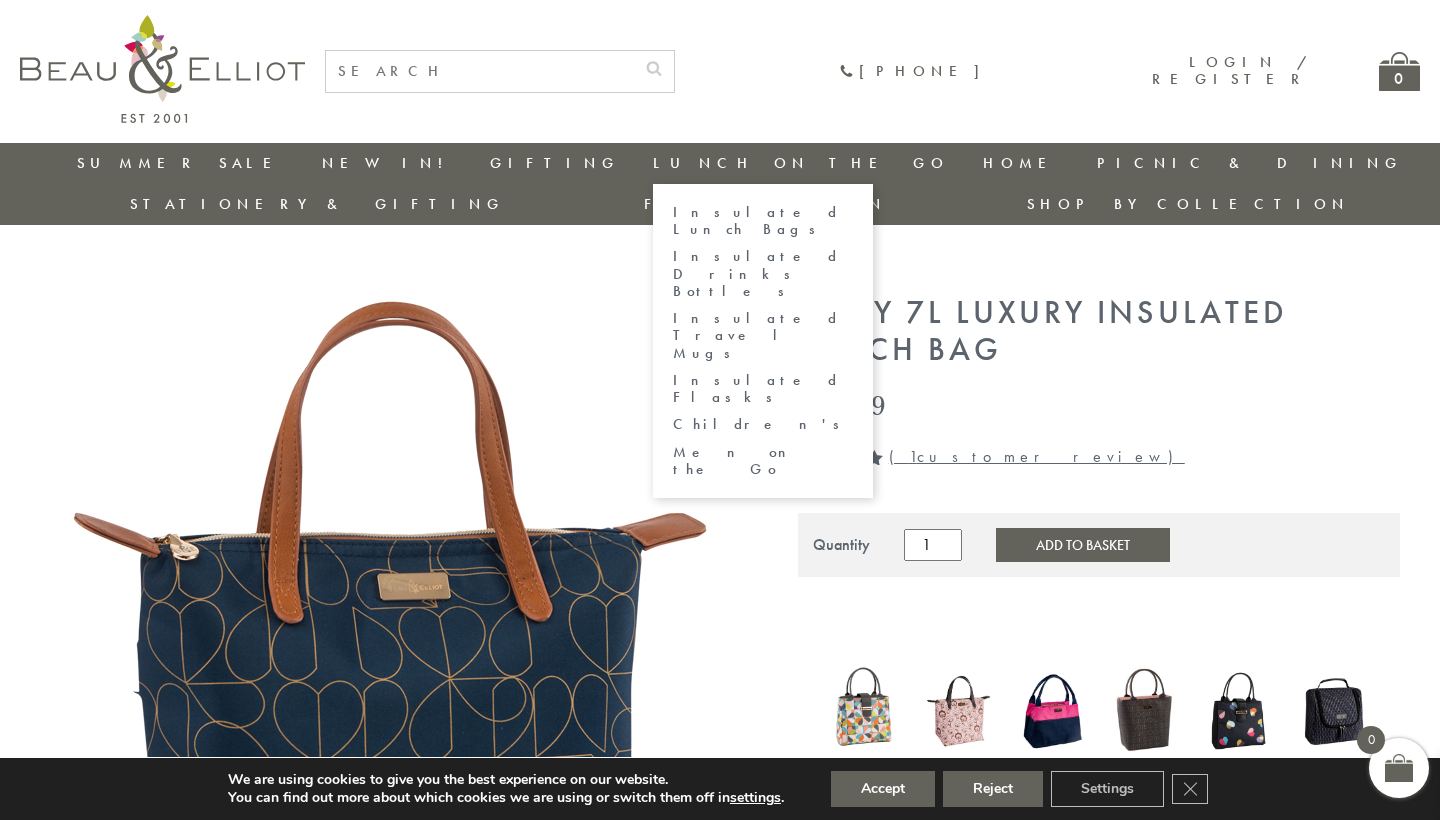 click on "Insulated Lunch Bags" at bounding box center (763, 221) 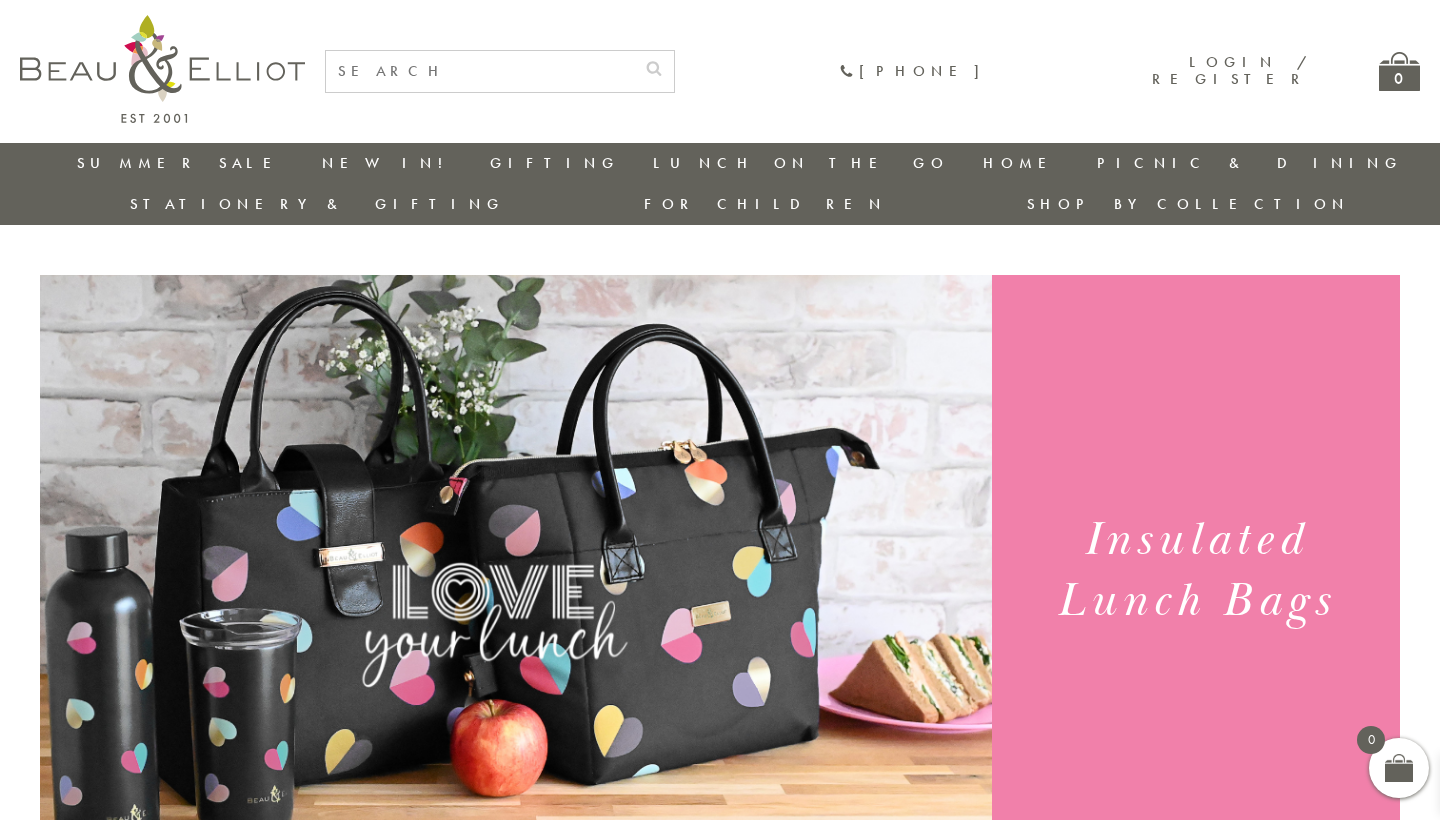 scroll, scrollTop: 0, scrollLeft: 0, axis: both 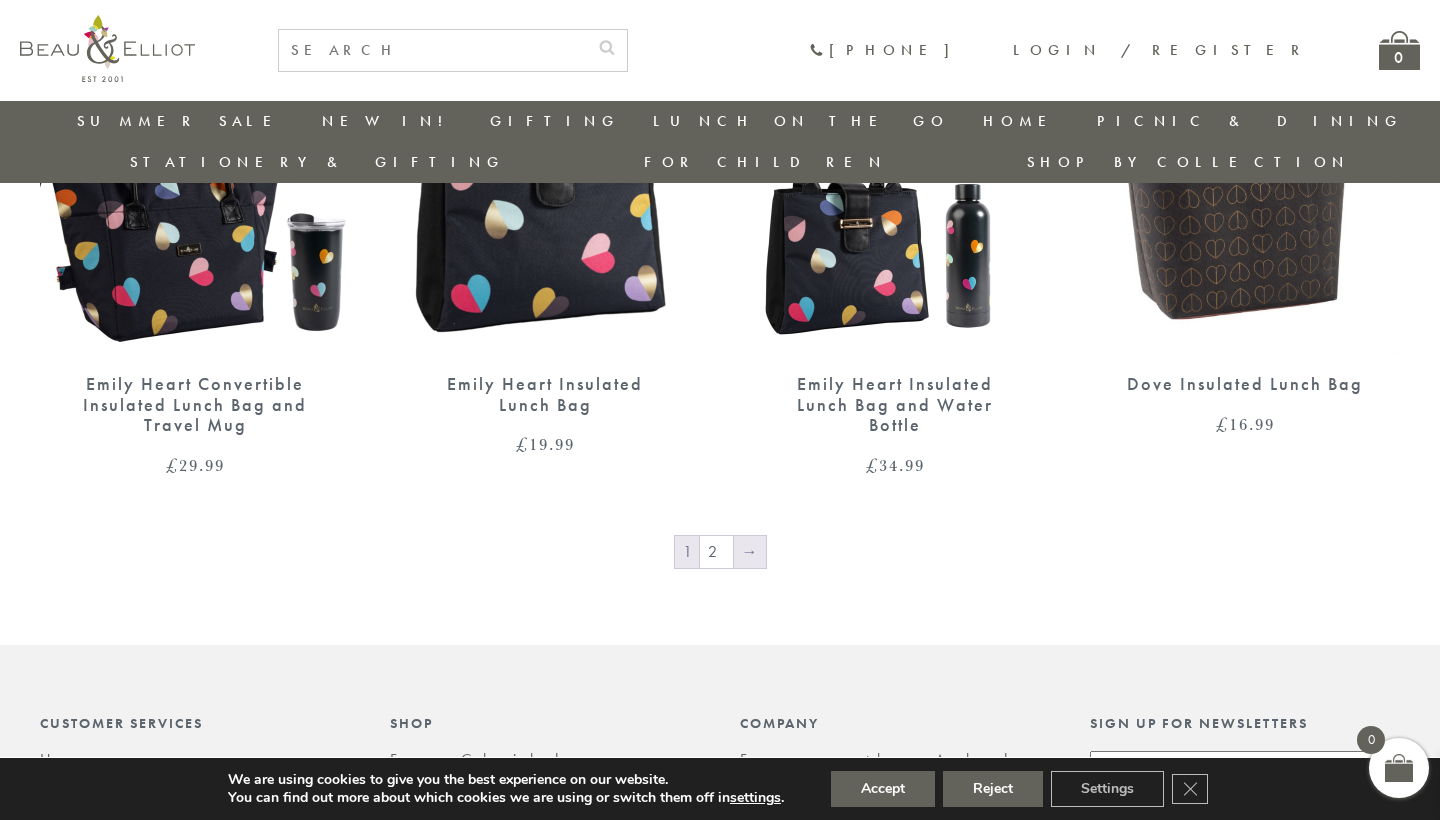 click on "→" at bounding box center (750, 552) 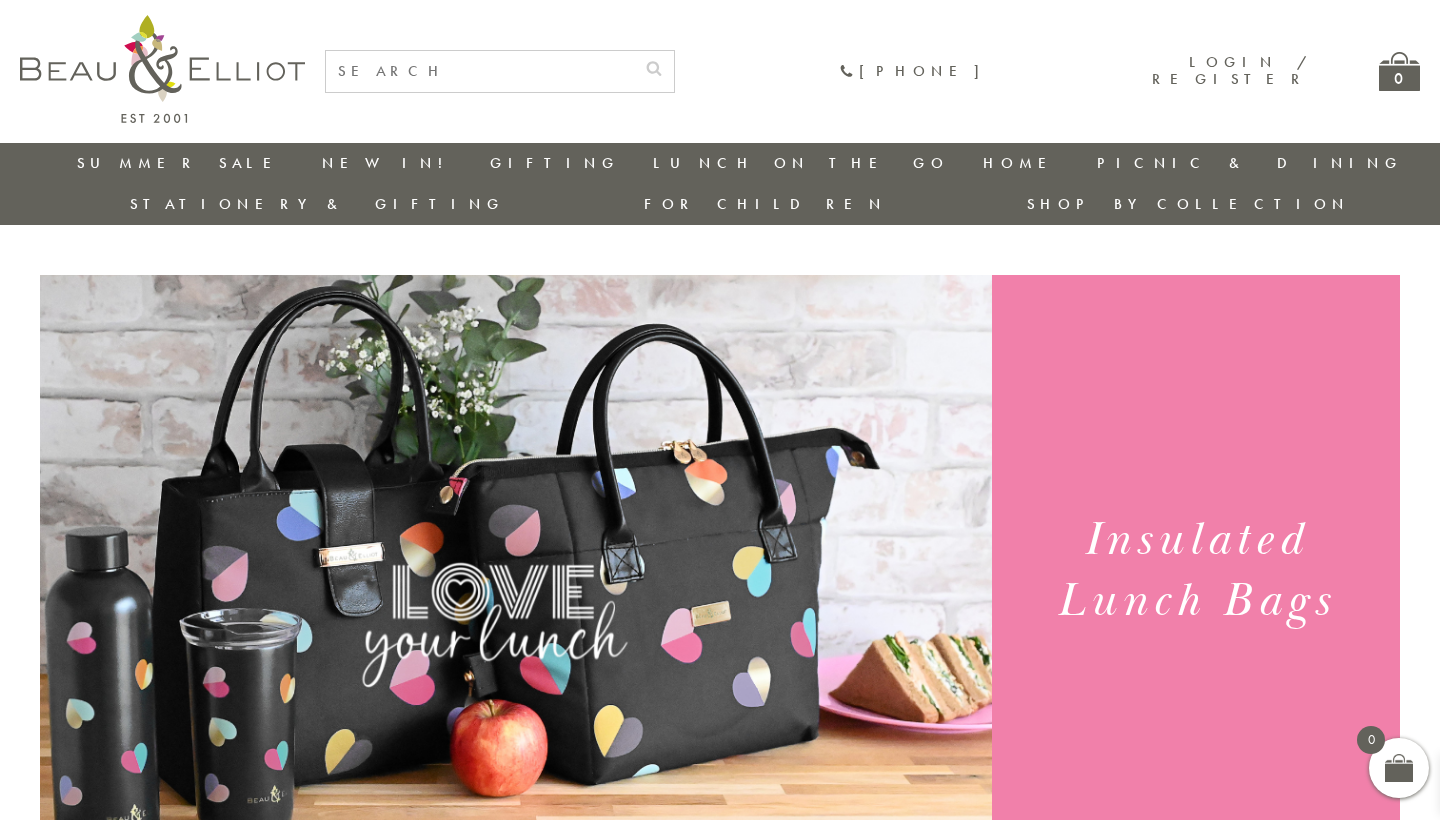 scroll, scrollTop: 0, scrollLeft: 0, axis: both 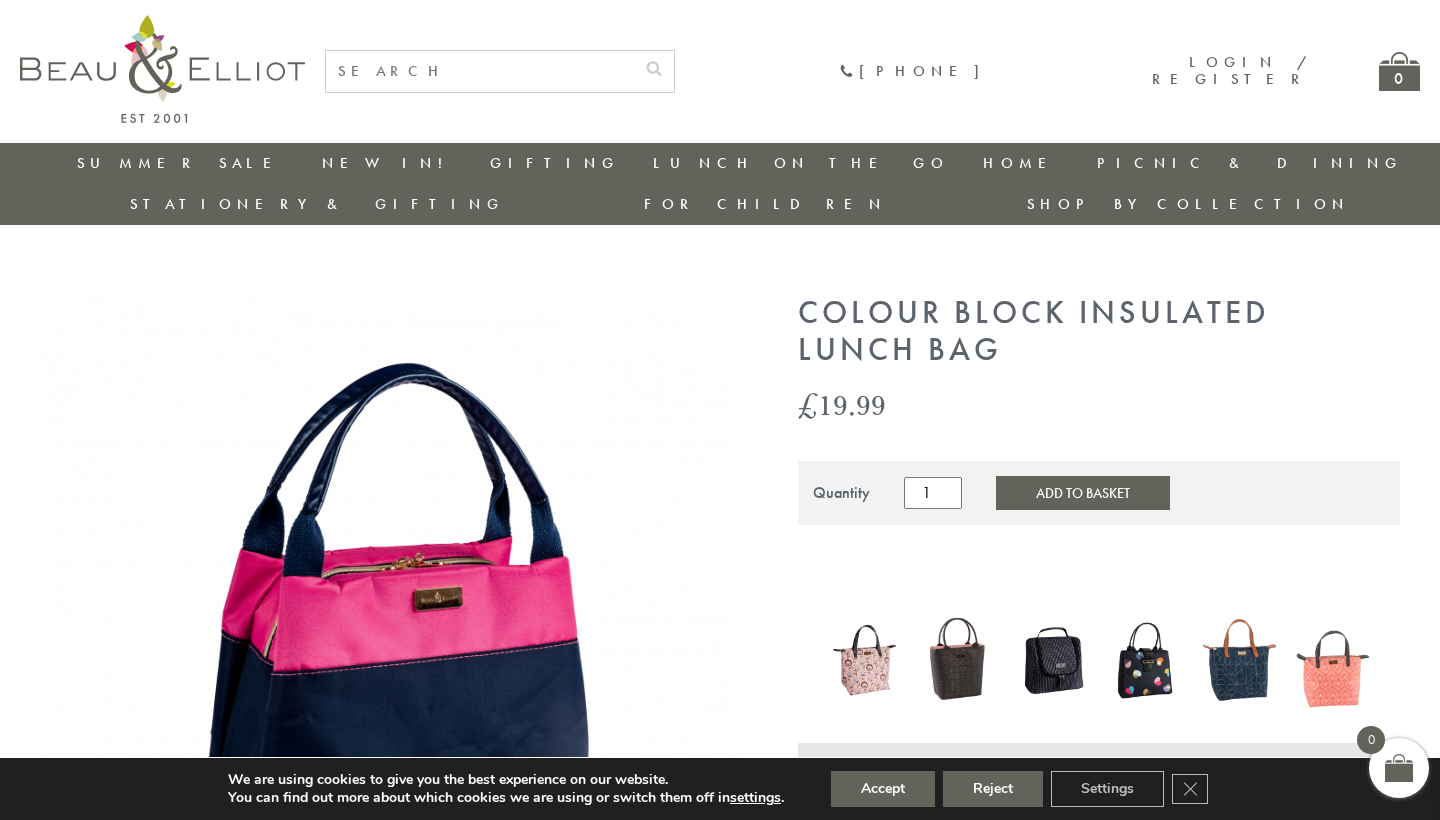click at bounding box center [390, 645] 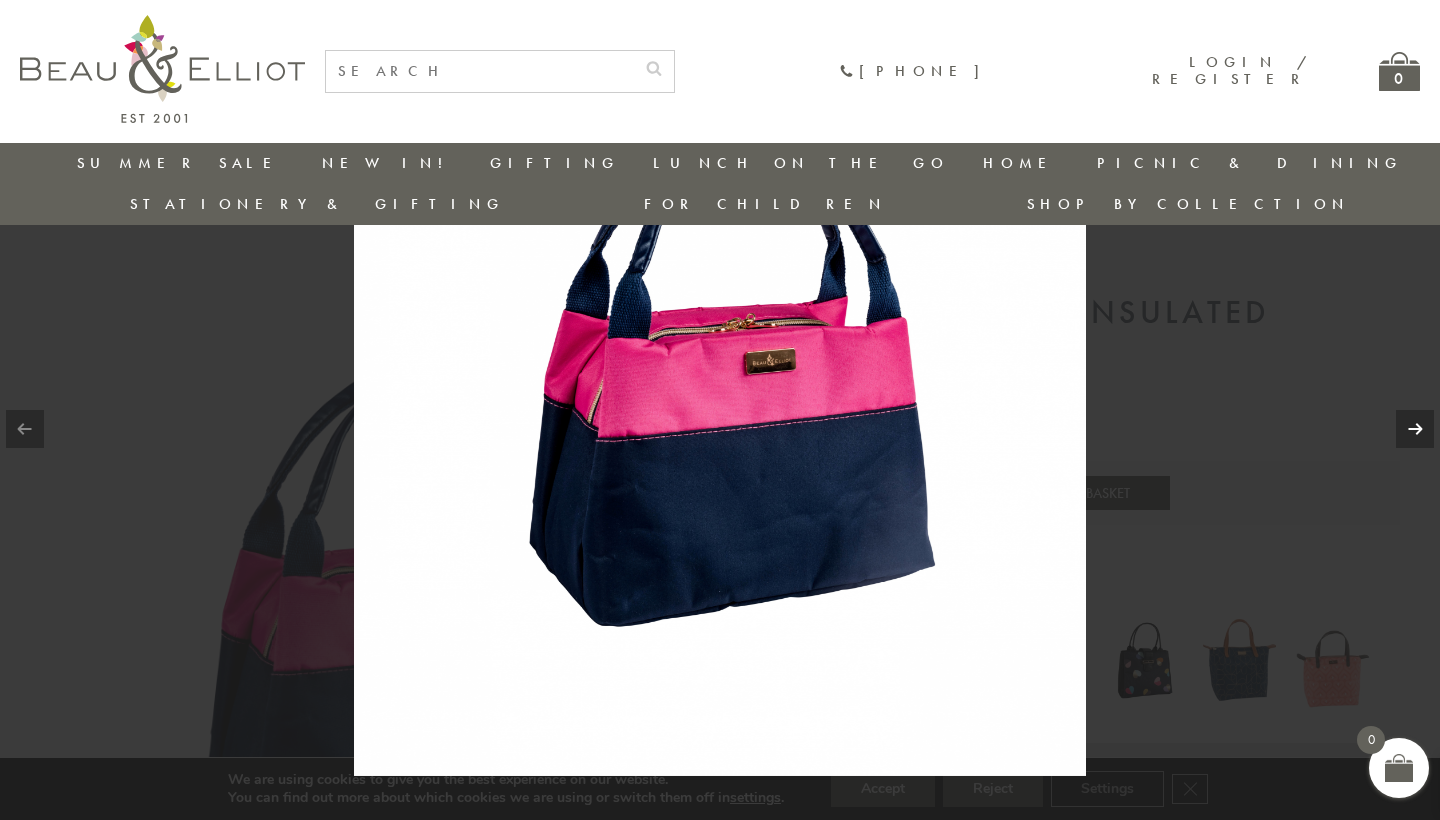 click at bounding box center [1415, 429] 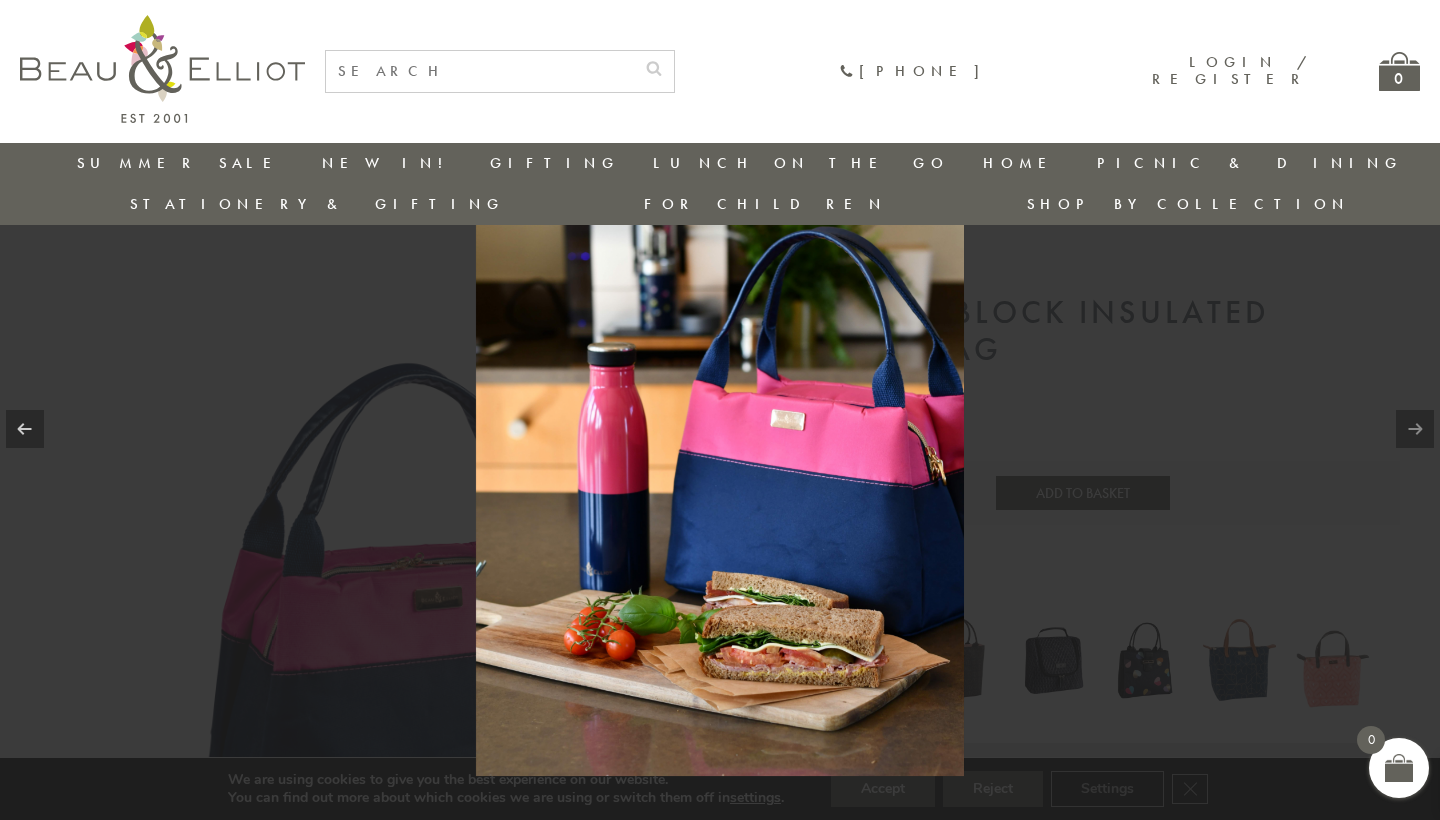 click at bounding box center [1415, 429] 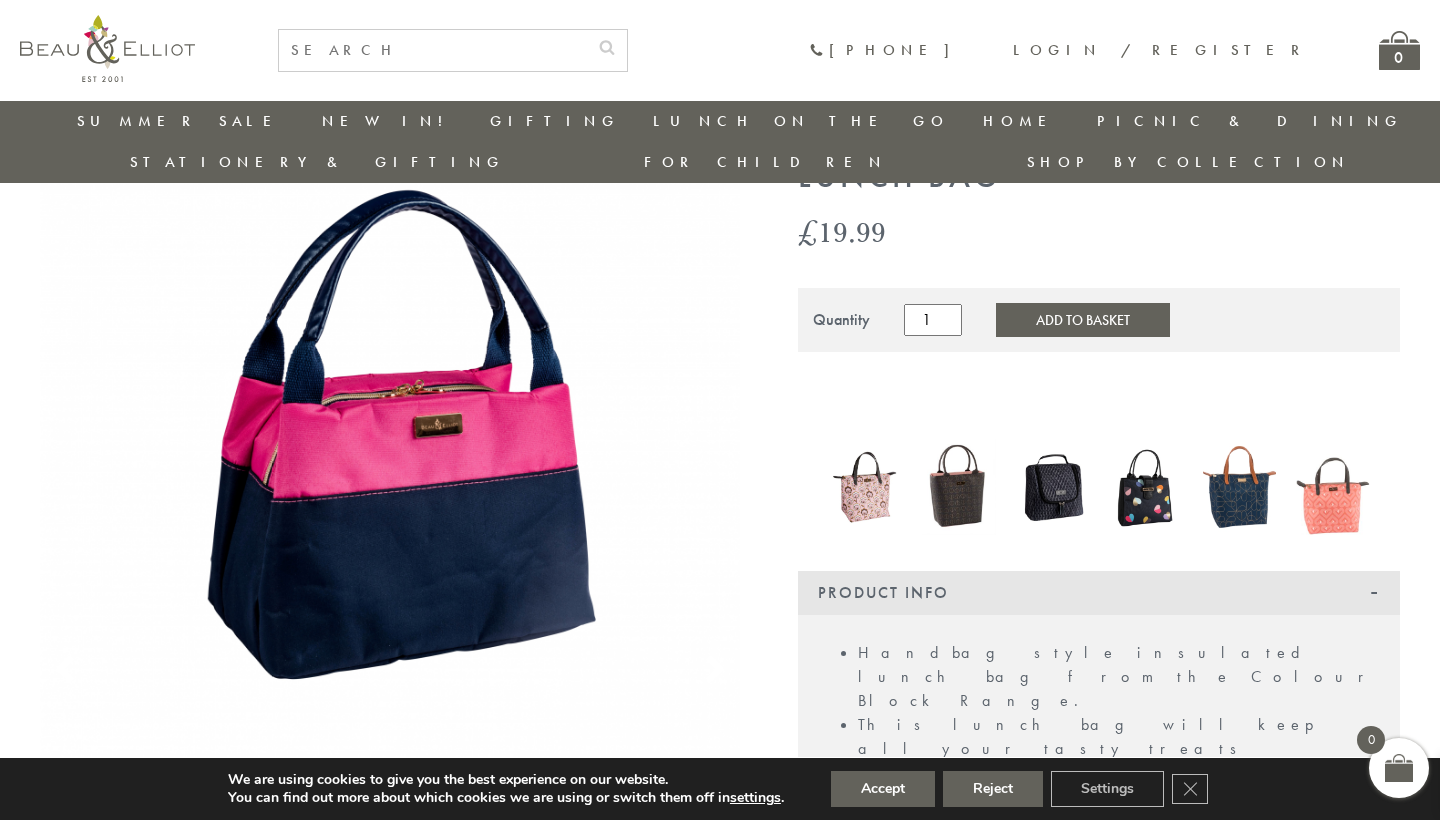 scroll, scrollTop: 133, scrollLeft: 0, axis: vertical 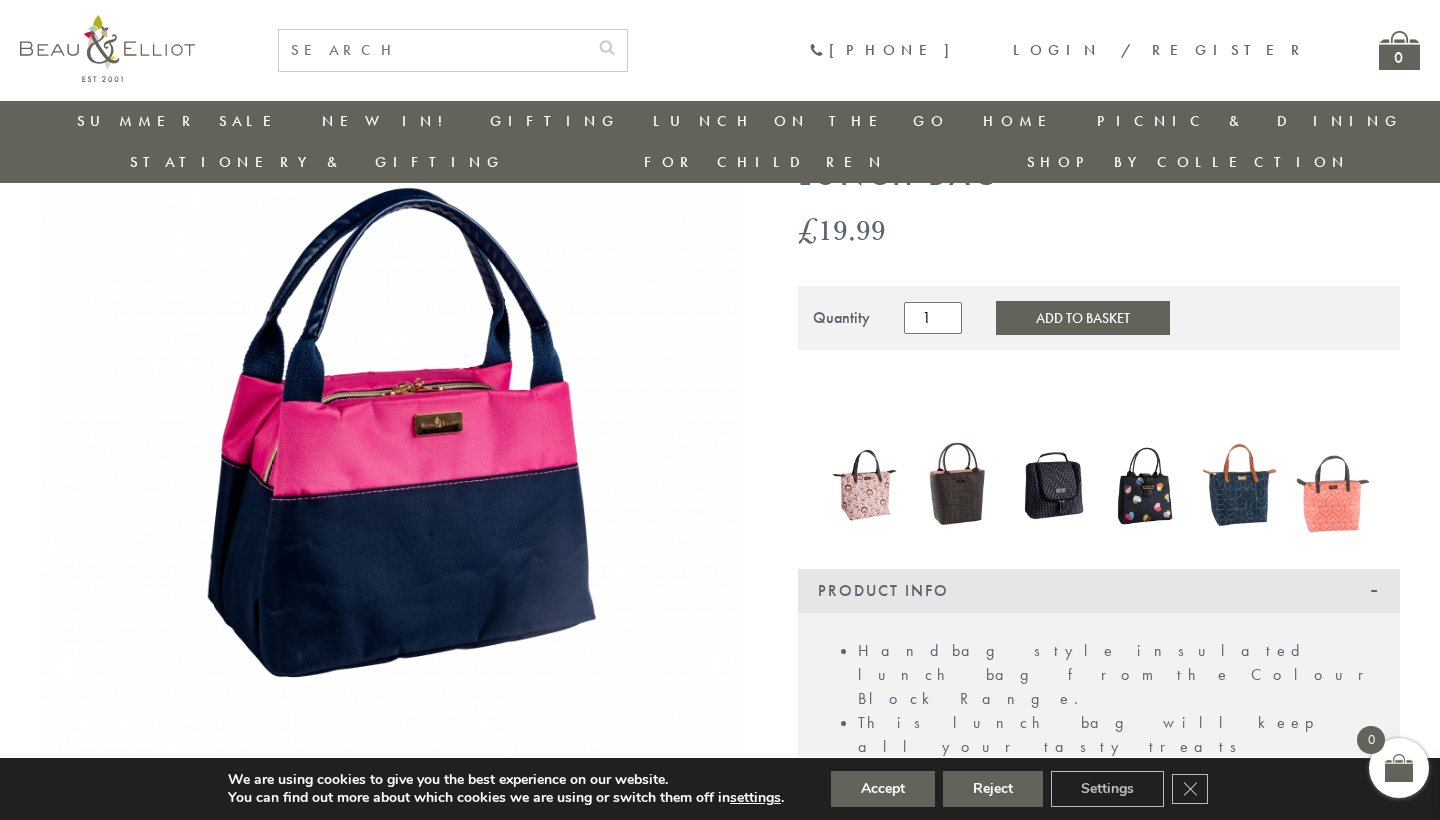 click at bounding box center (1333, 485) 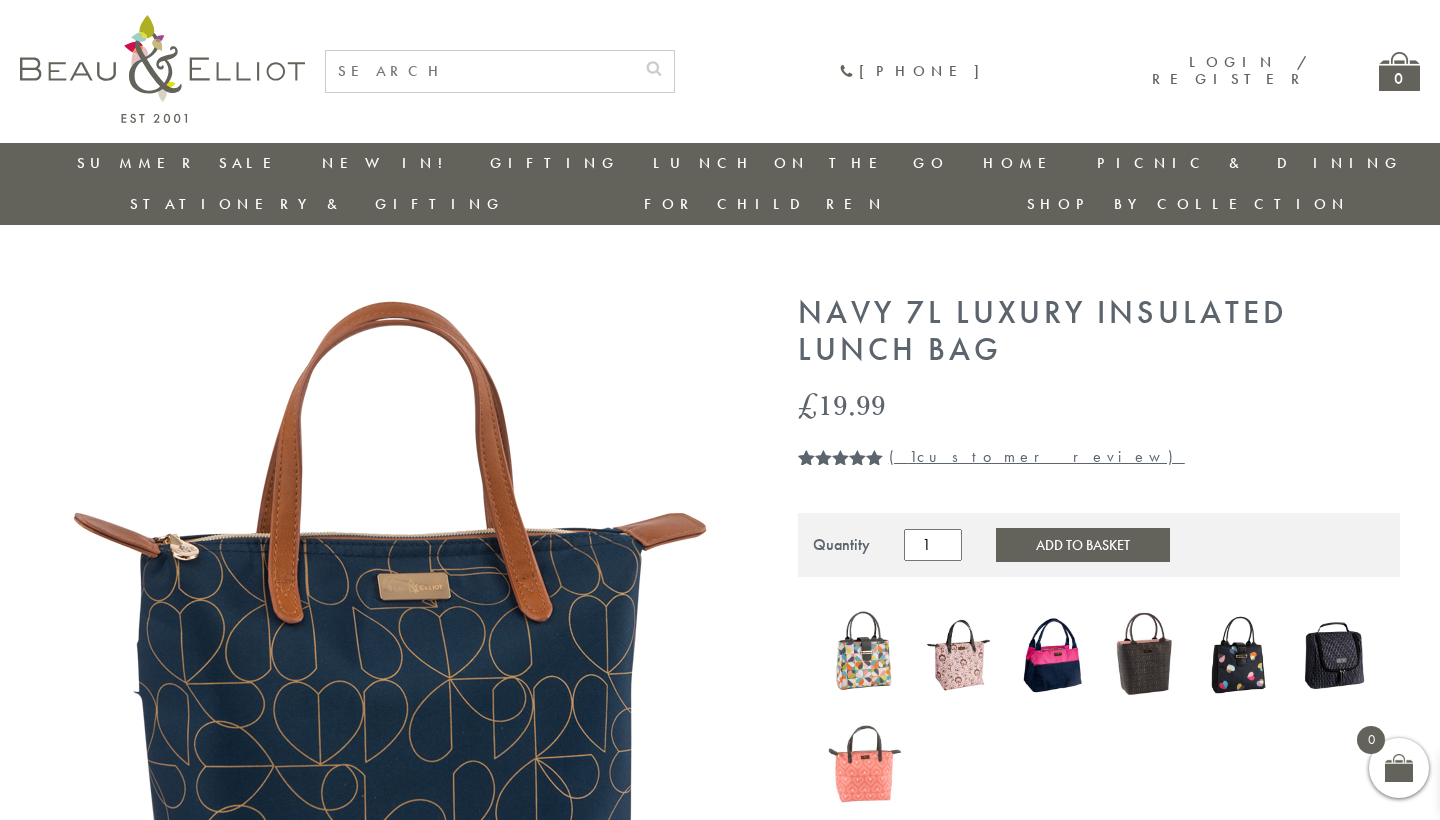 scroll, scrollTop: 0, scrollLeft: 0, axis: both 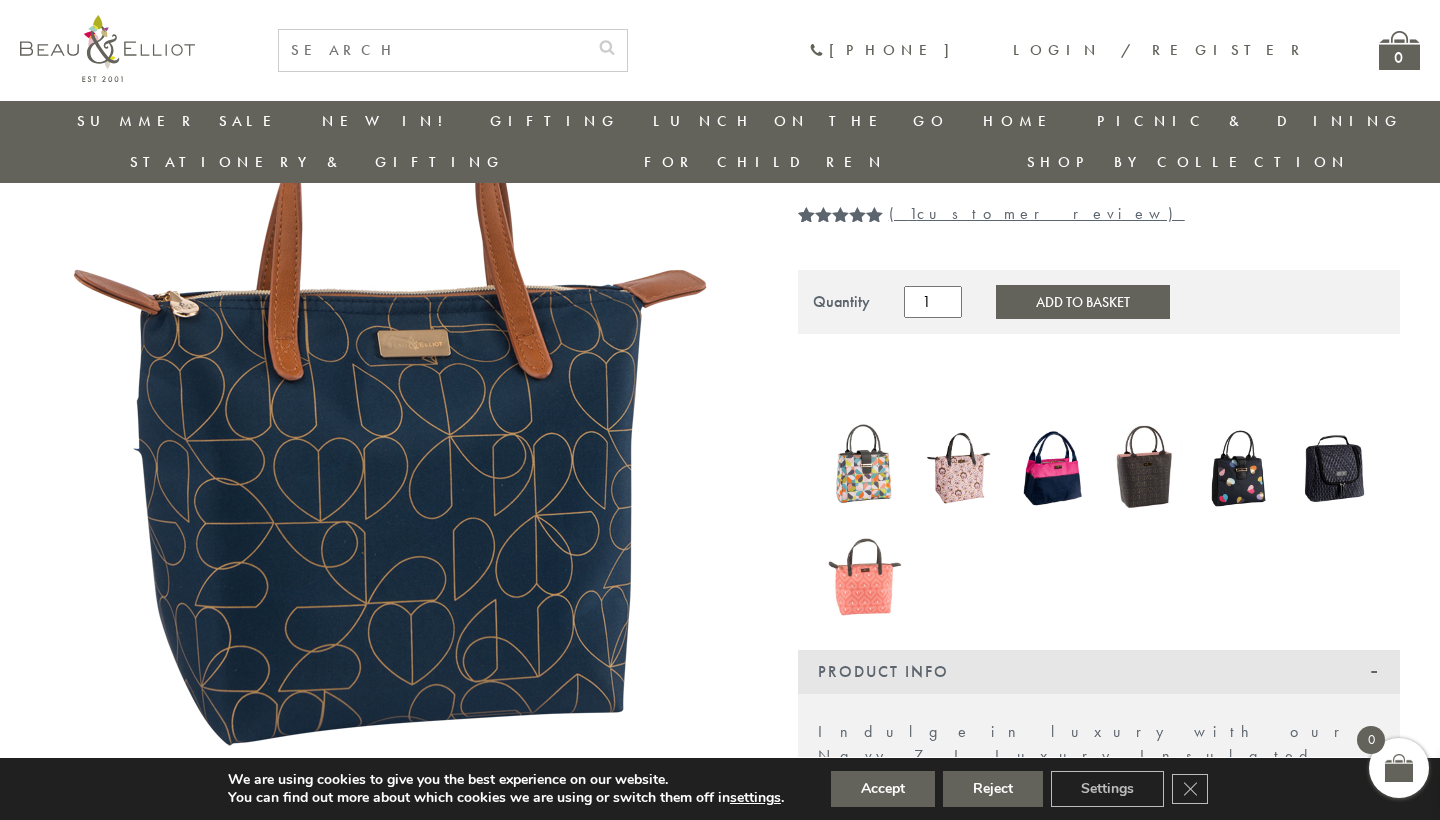 click at bounding box center [959, 468] 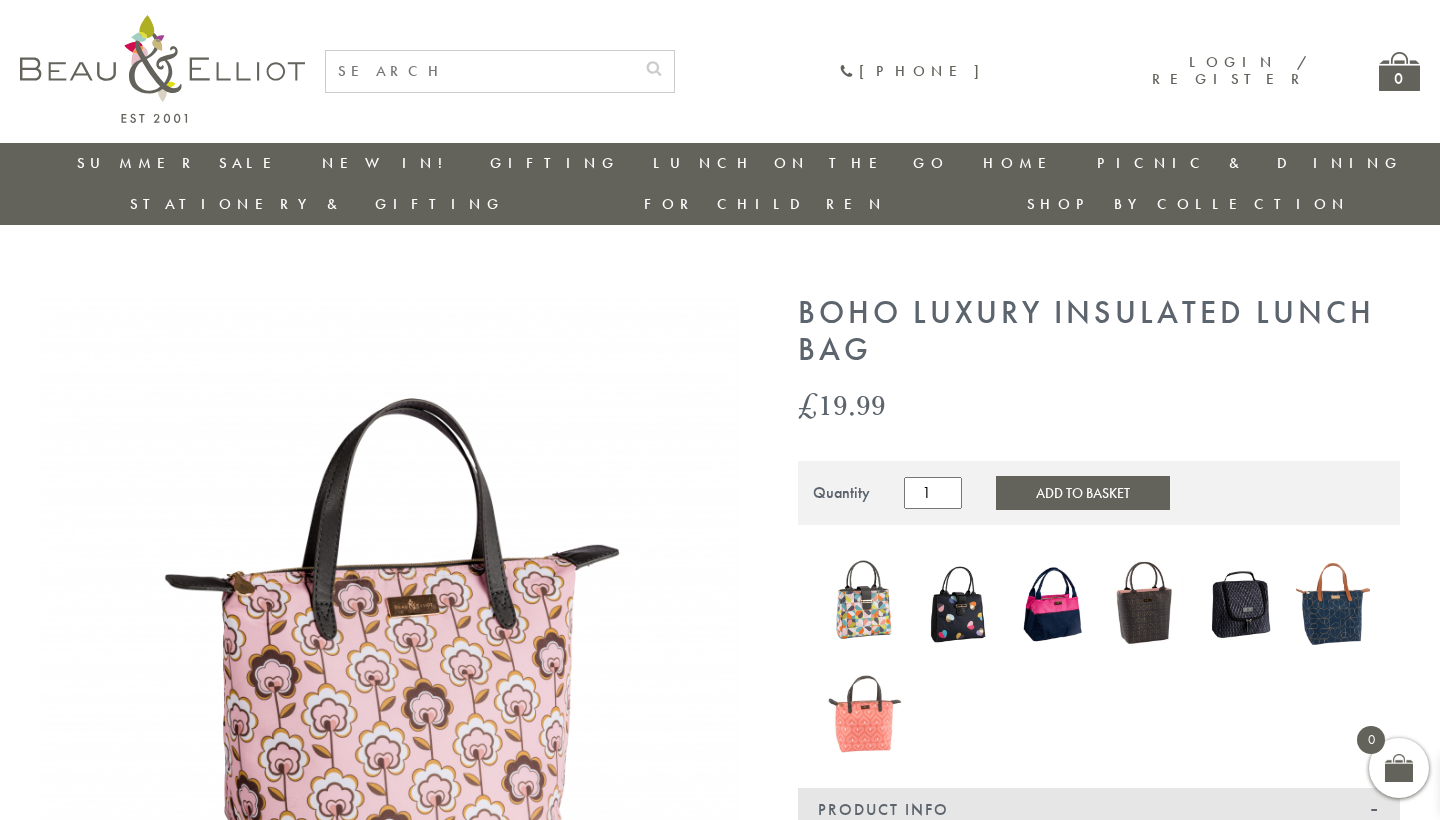 scroll, scrollTop: 0, scrollLeft: 0, axis: both 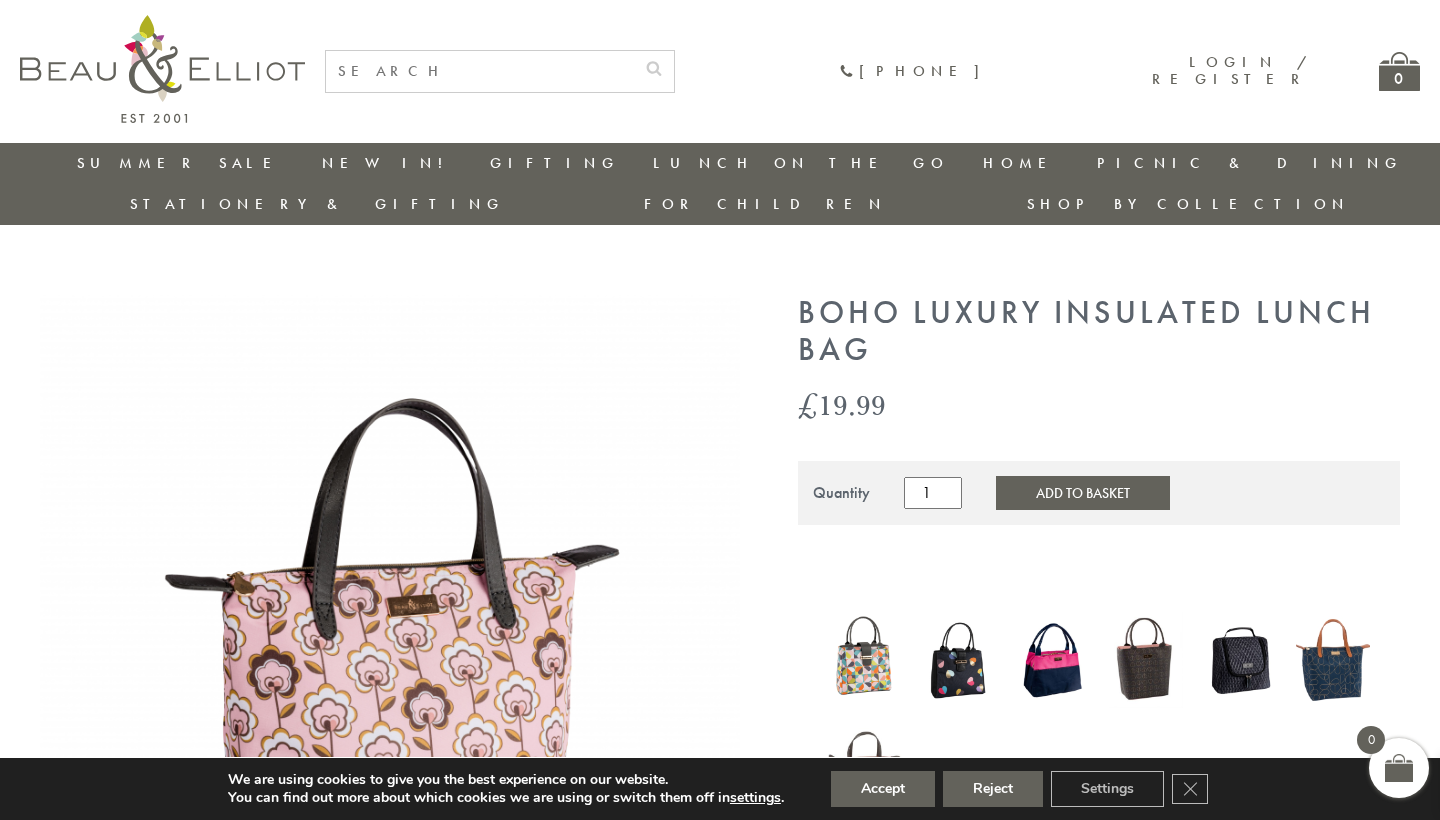 click at bounding box center [1146, 660] 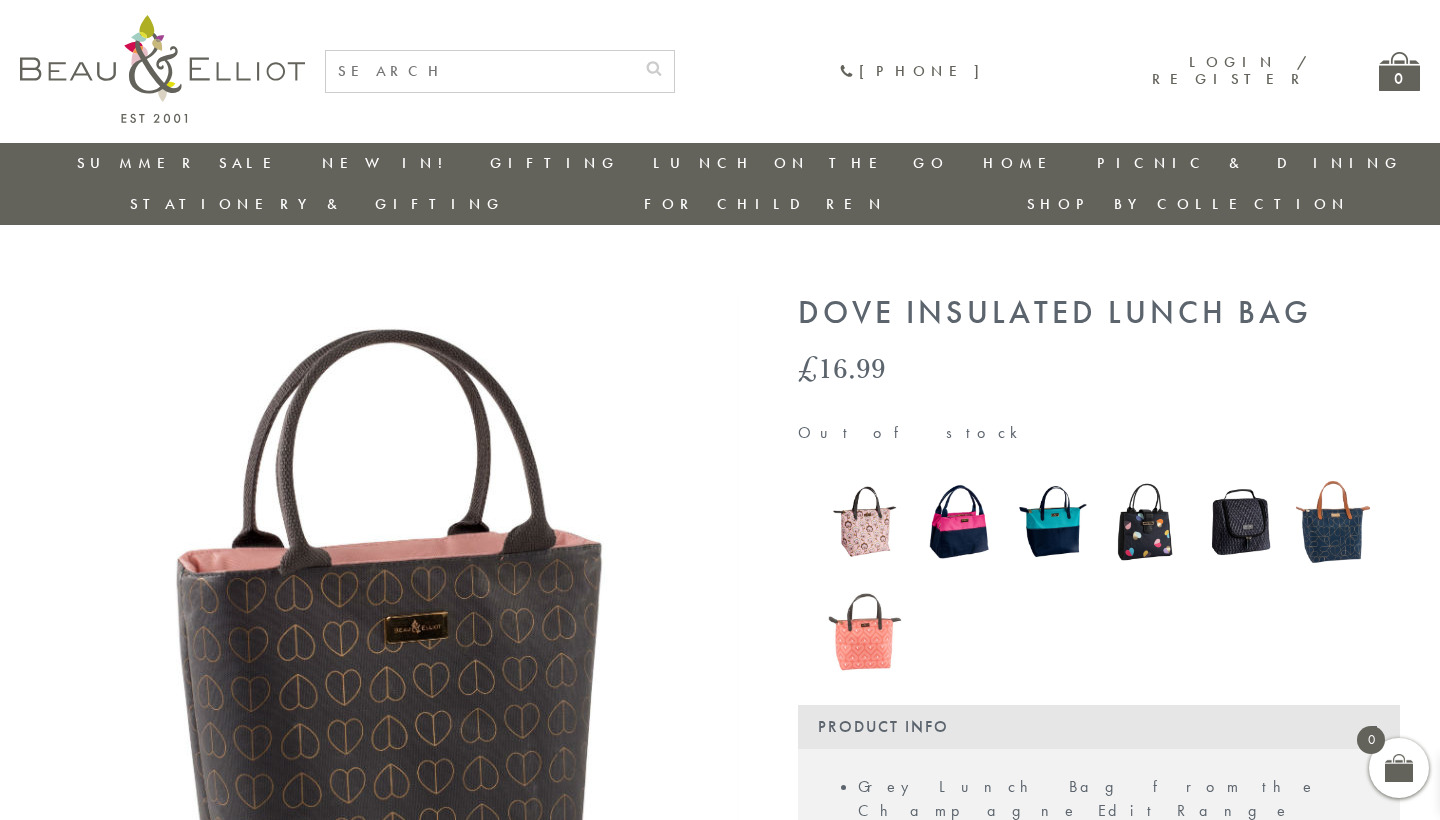 scroll, scrollTop: 0, scrollLeft: 0, axis: both 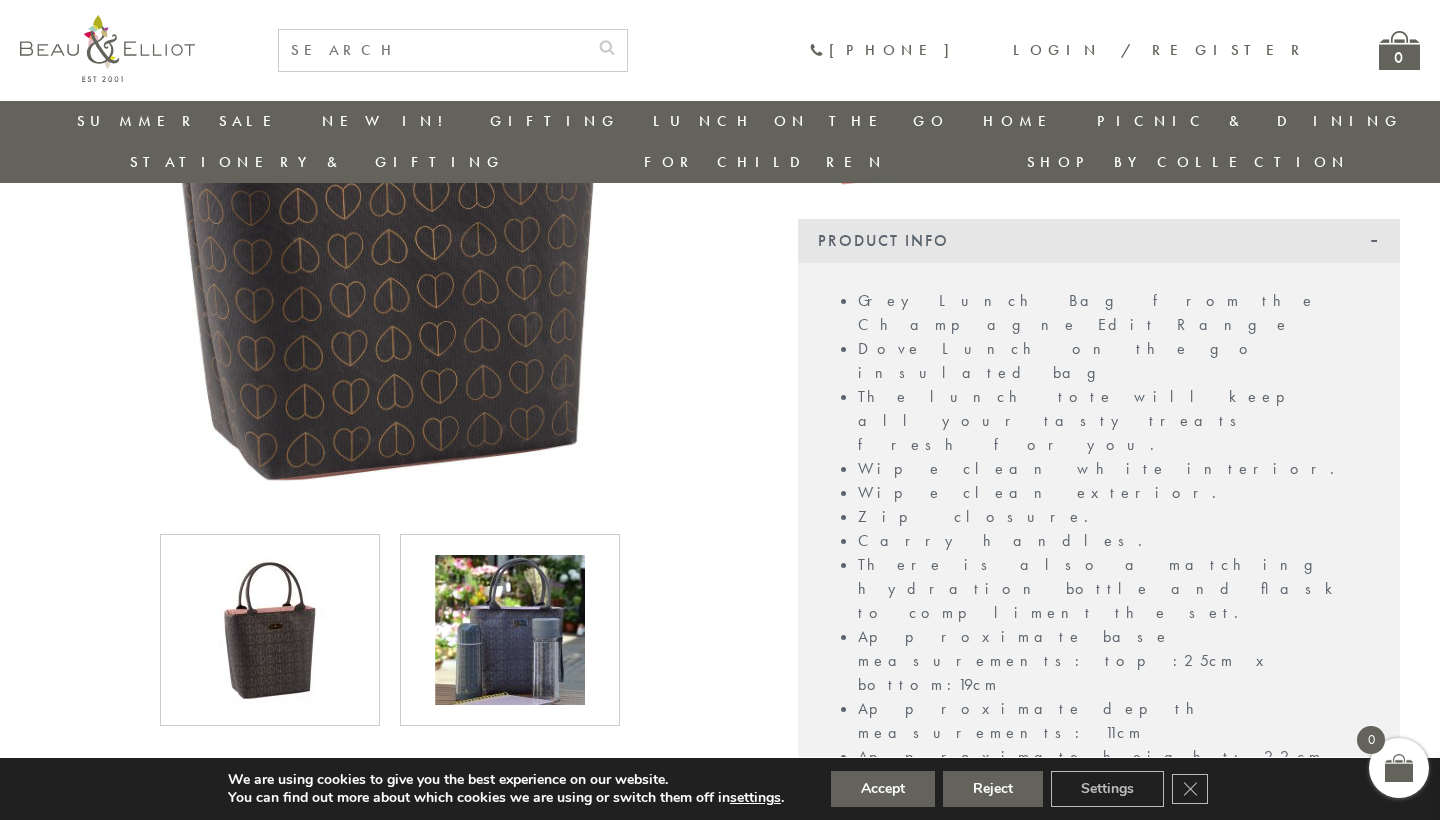 click at bounding box center [270, 630] 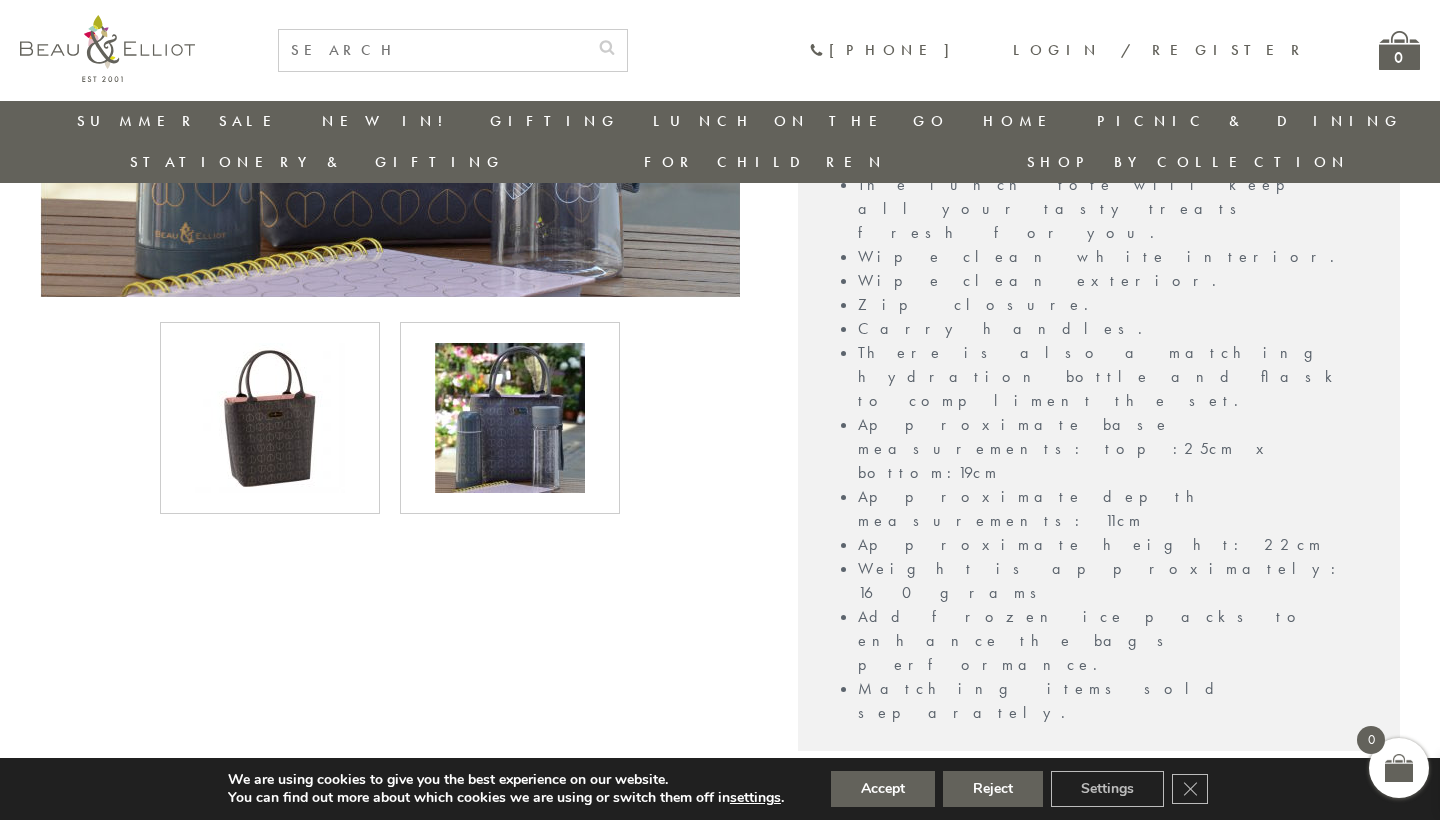 scroll, scrollTop: 658, scrollLeft: 0, axis: vertical 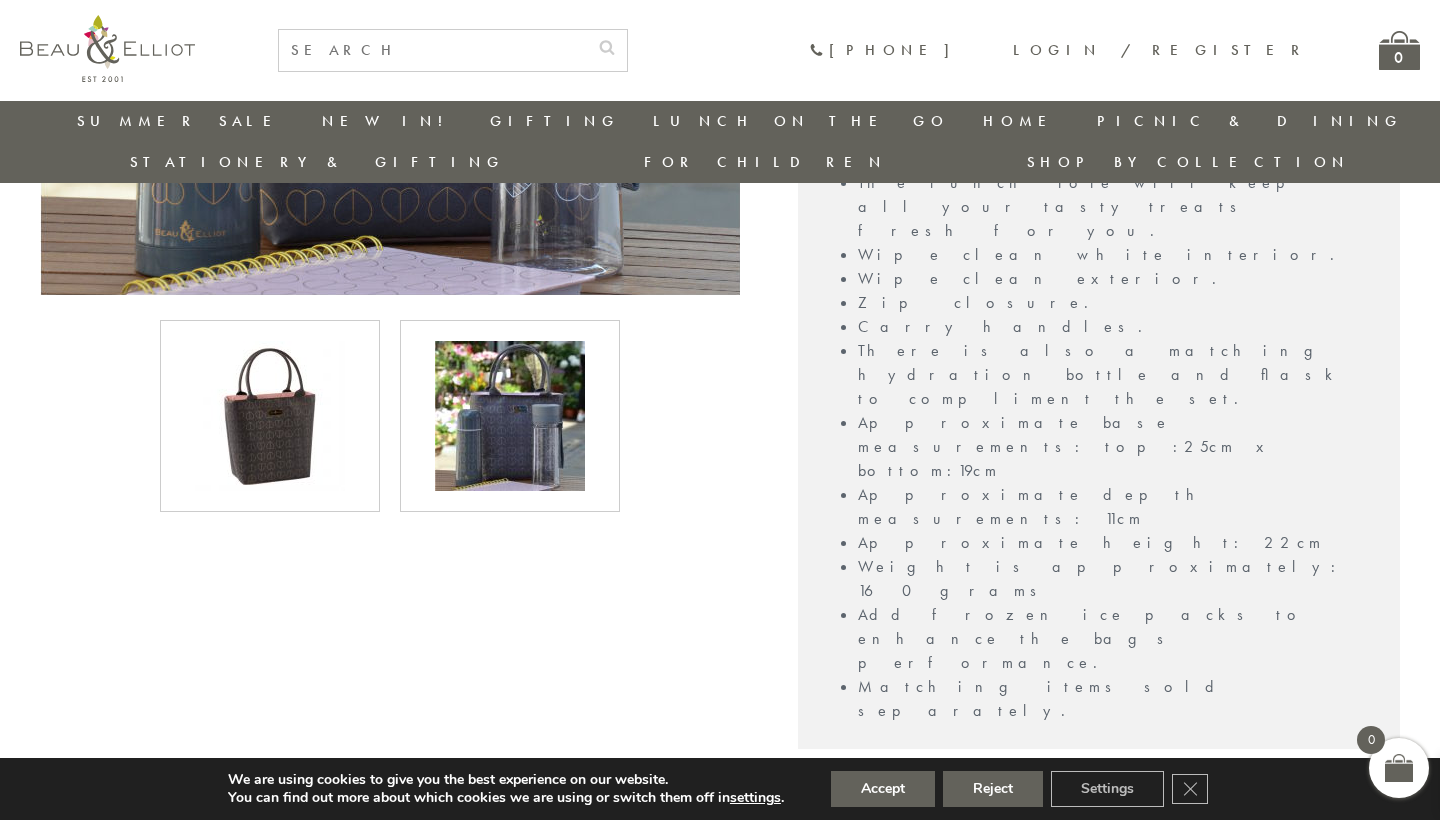 click on "Delivery" at bounding box center [1099, 27] 